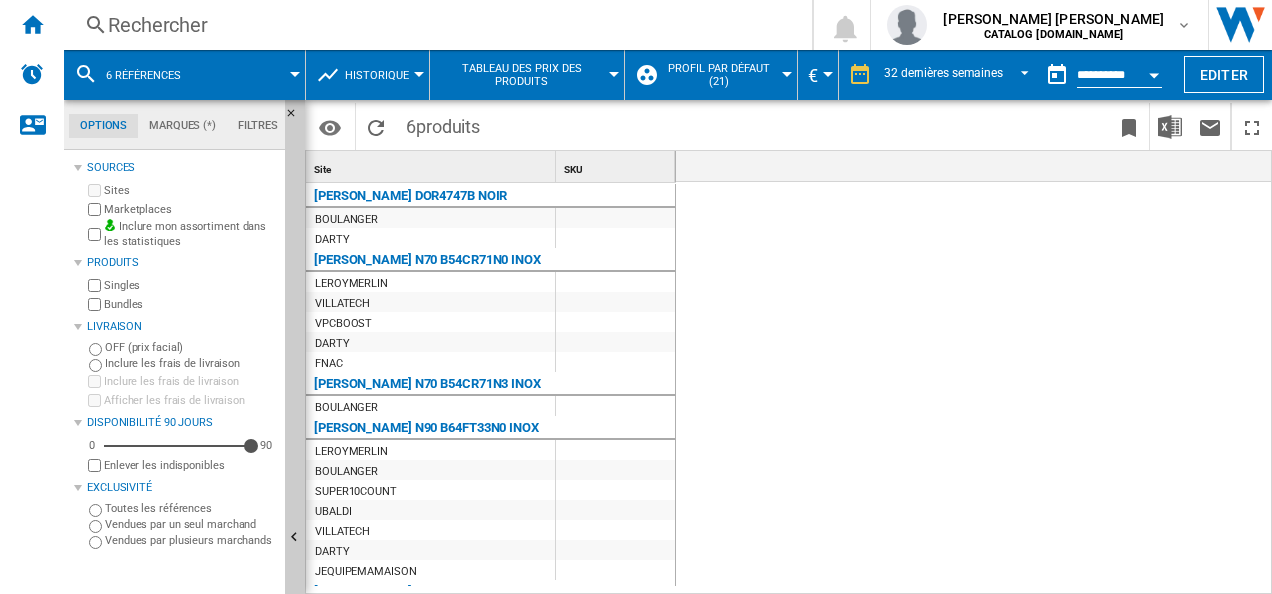 scroll, scrollTop: 0, scrollLeft: 0, axis: both 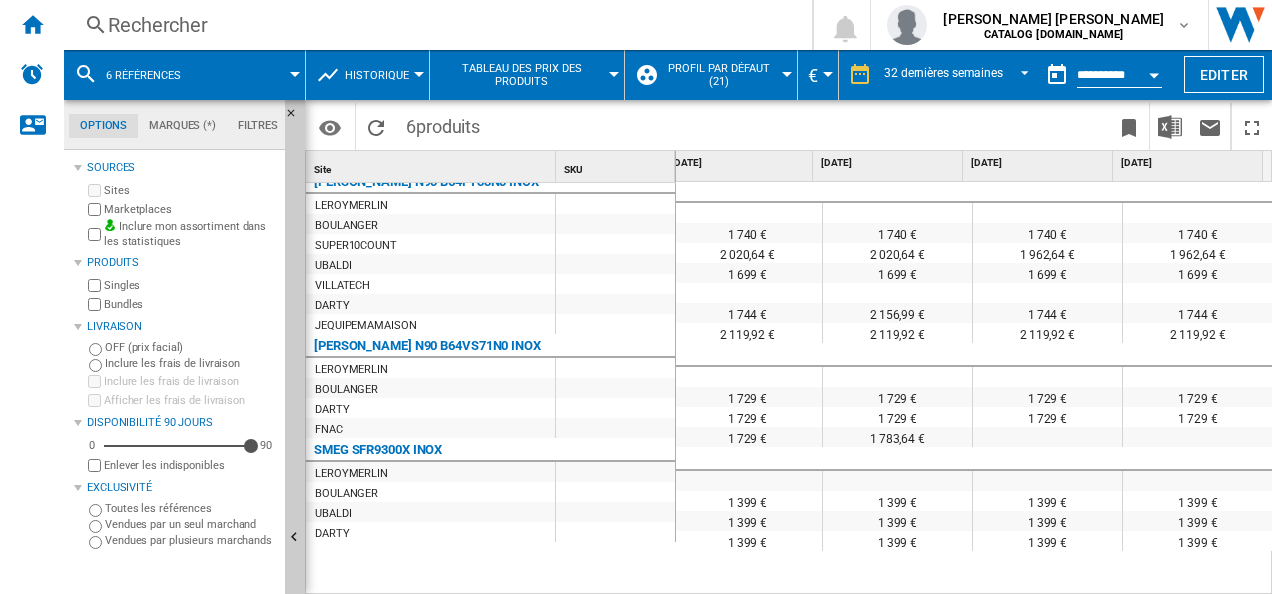 click on "6 références" at bounding box center [153, 75] 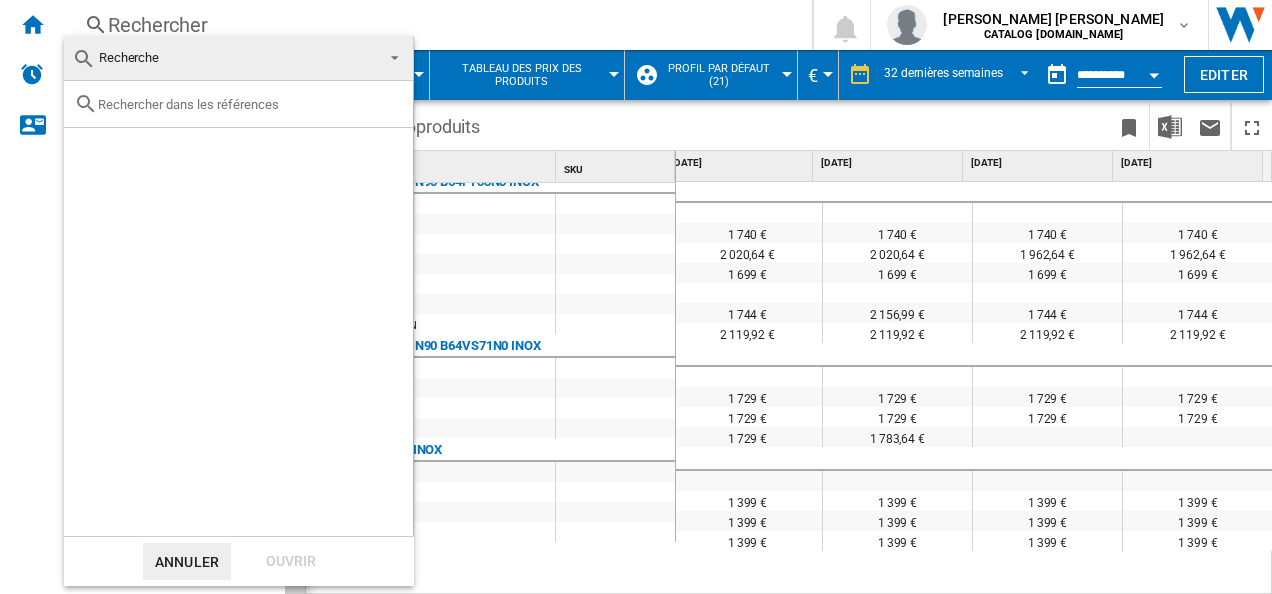 click at bounding box center (250, 104) 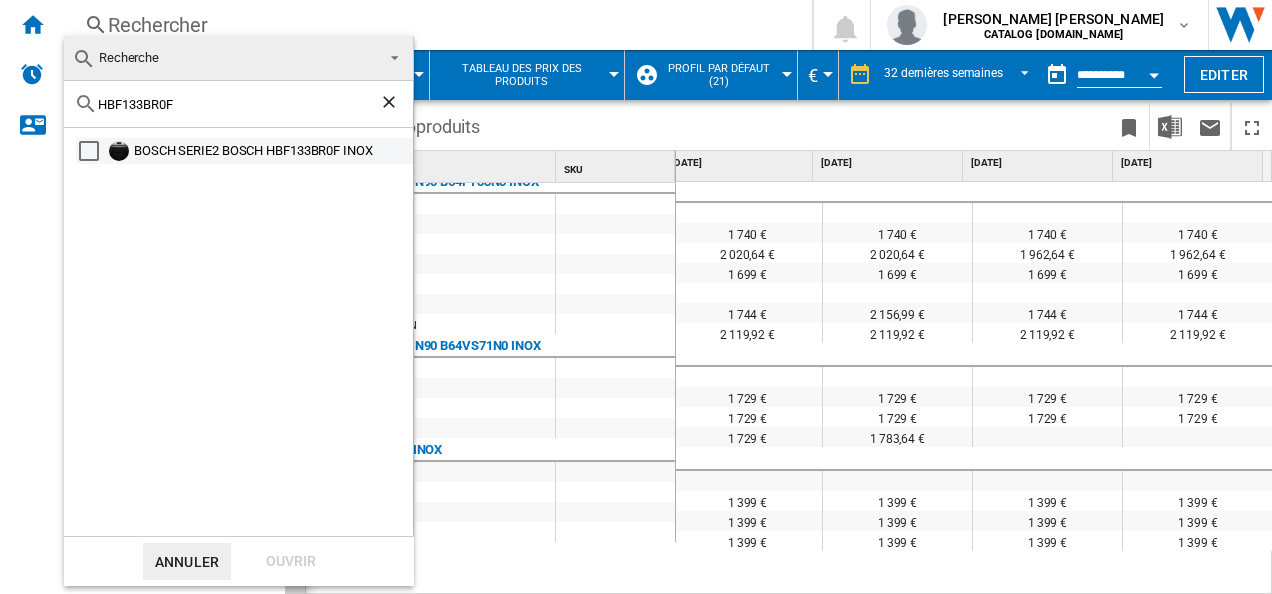 type on "HBF133BR0F" 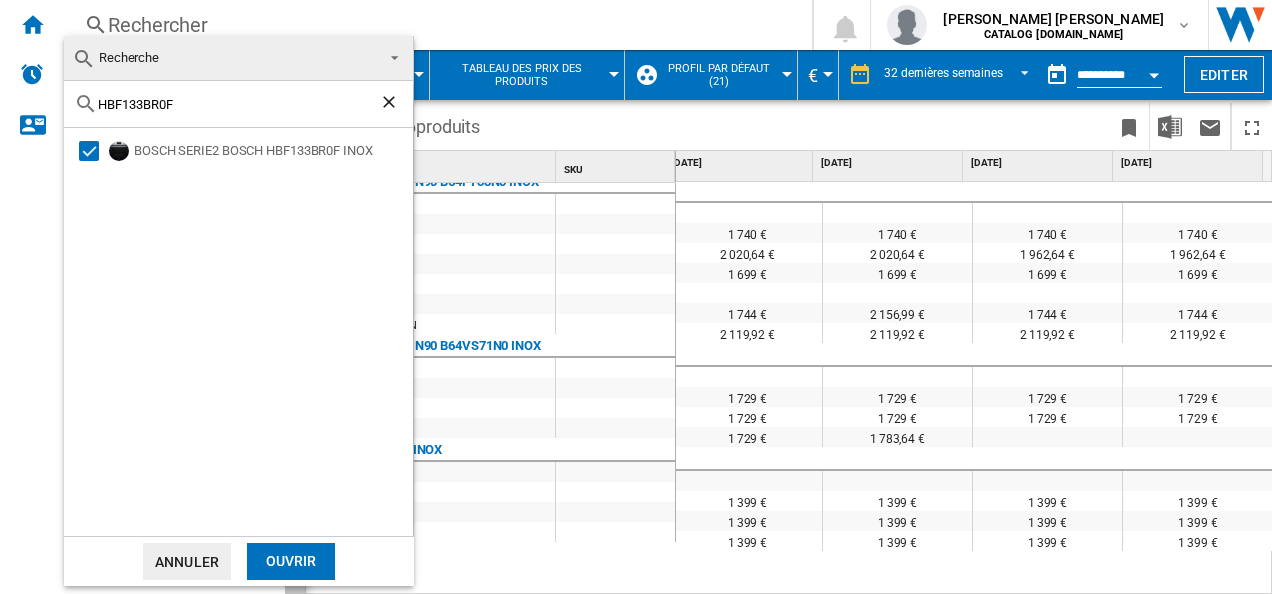 click on "Ouvrir" at bounding box center [291, 561] 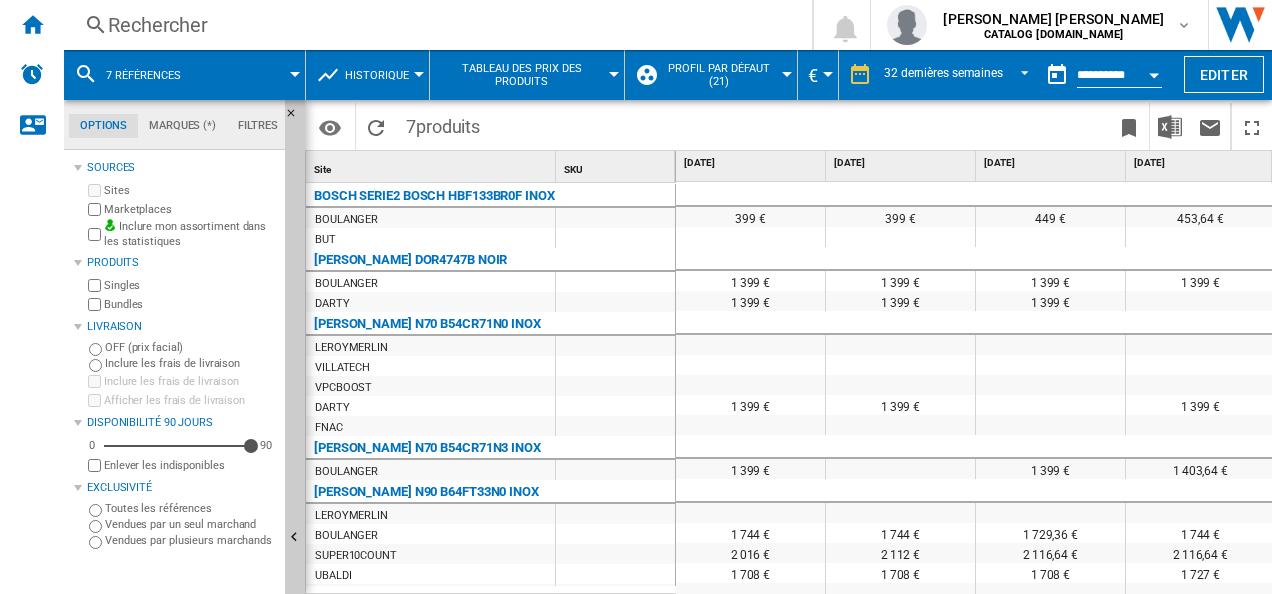 scroll, scrollTop: 0, scrollLeft: 218, axis: horizontal 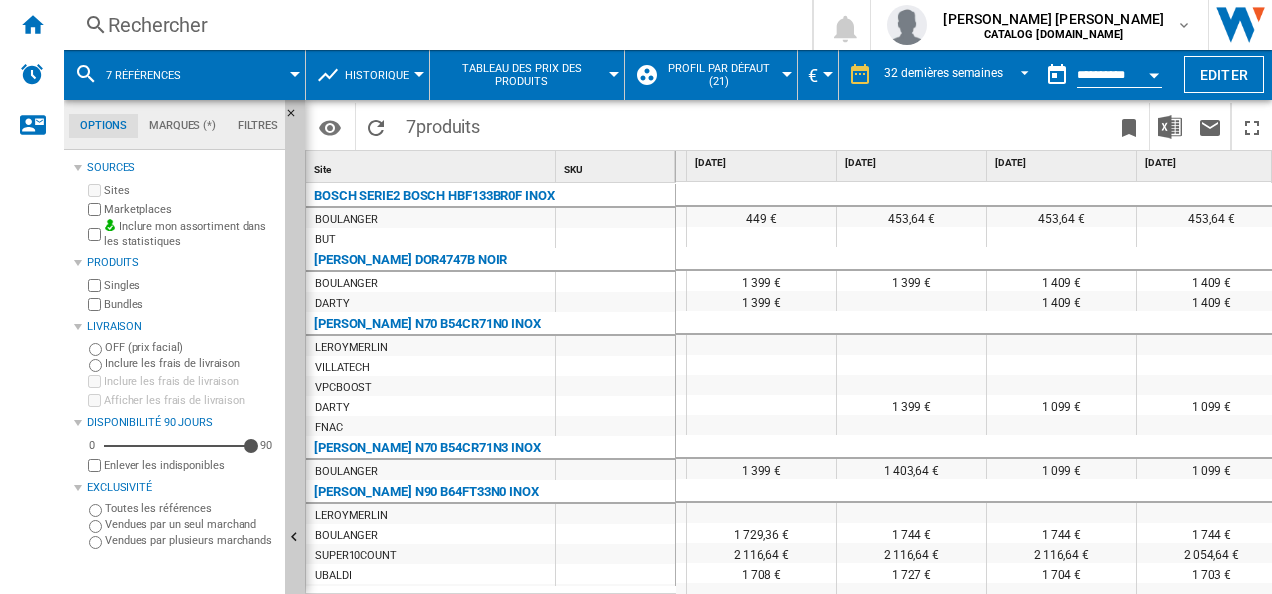click on "Rechercher" at bounding box center [434, 25] 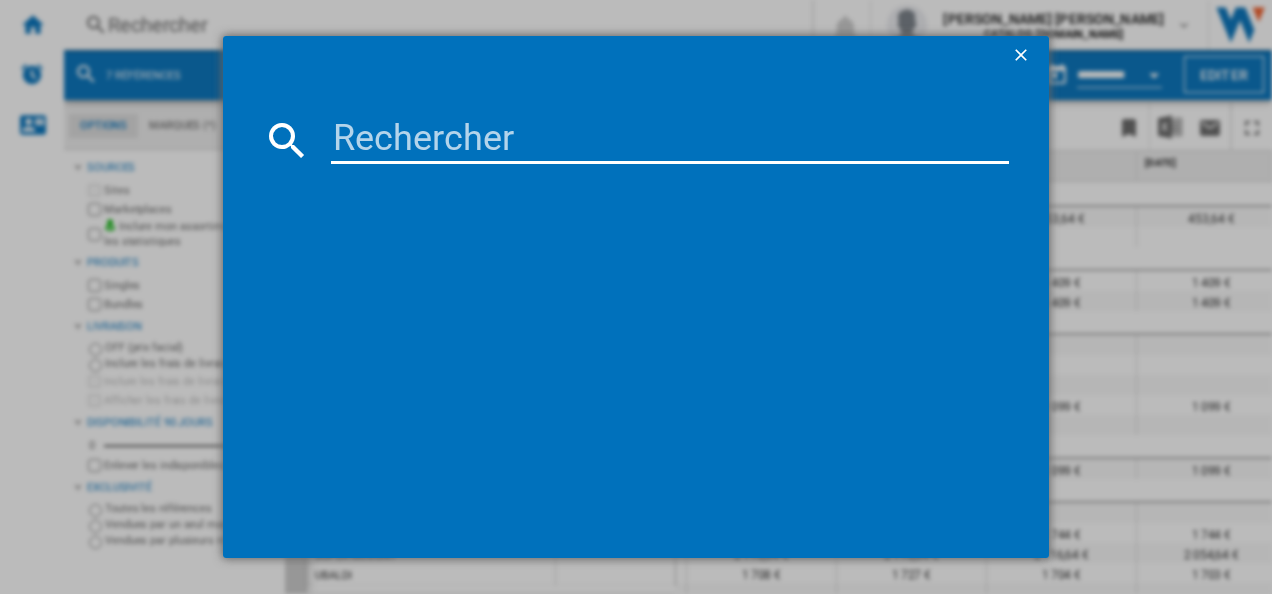 click at bounding box center (670, 140) 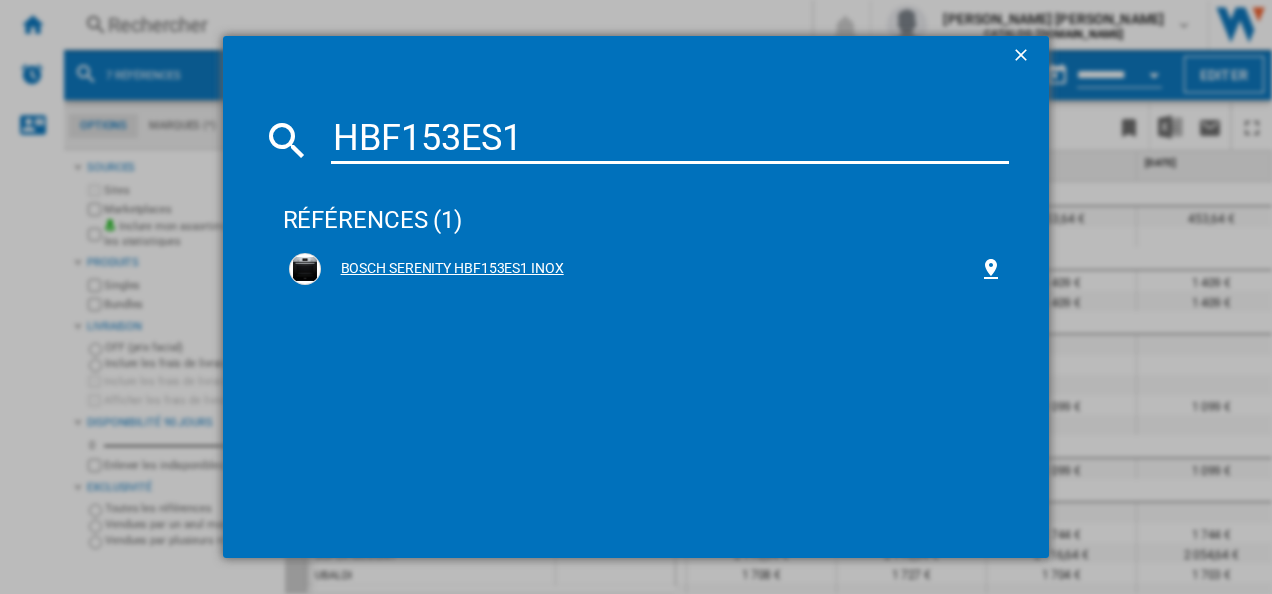 type on "HBF153ES1" 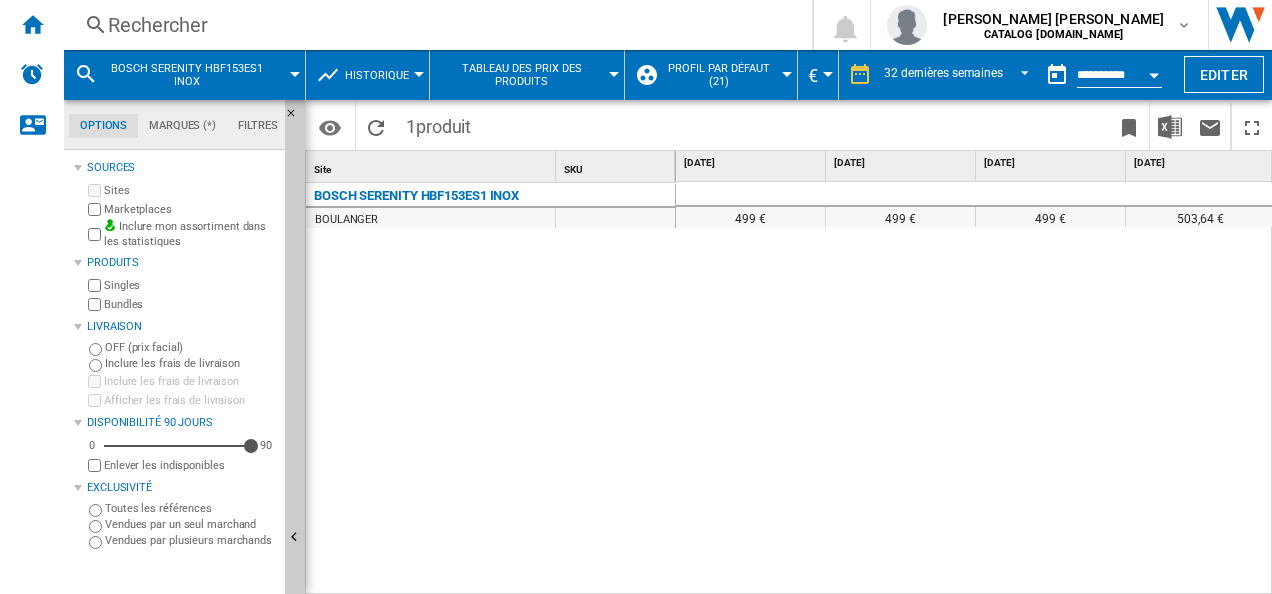 click on "BOSCH SERENITY HBF153ES1 INOX" at bounding box center (186, 75) 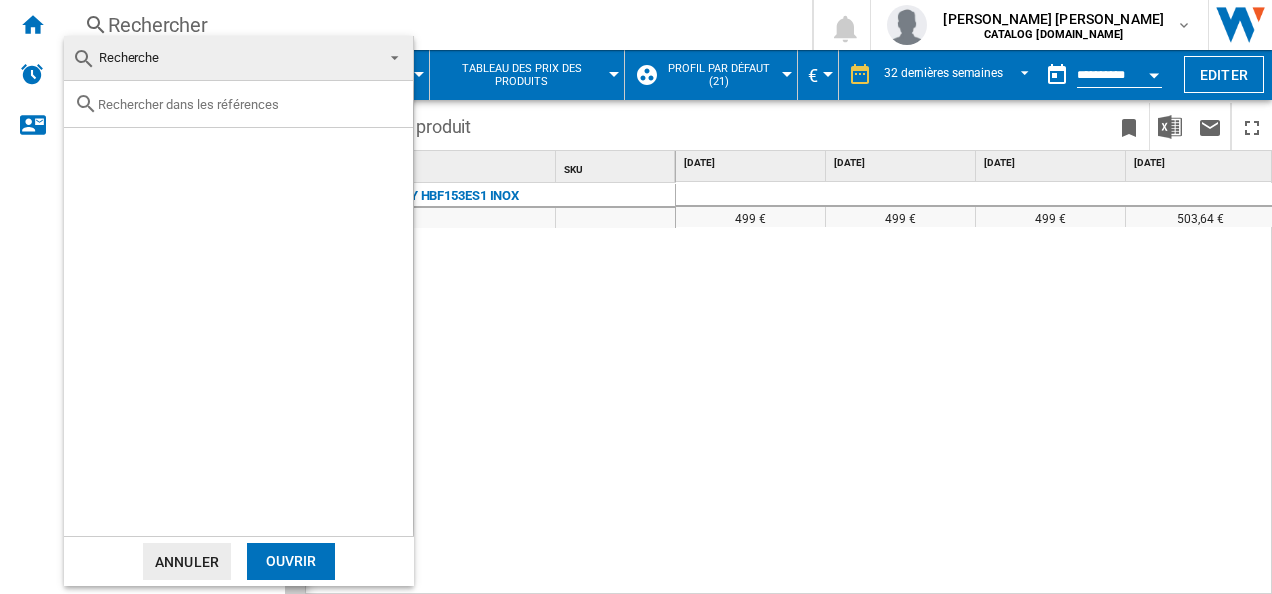 click at bounding box center [238, 104] 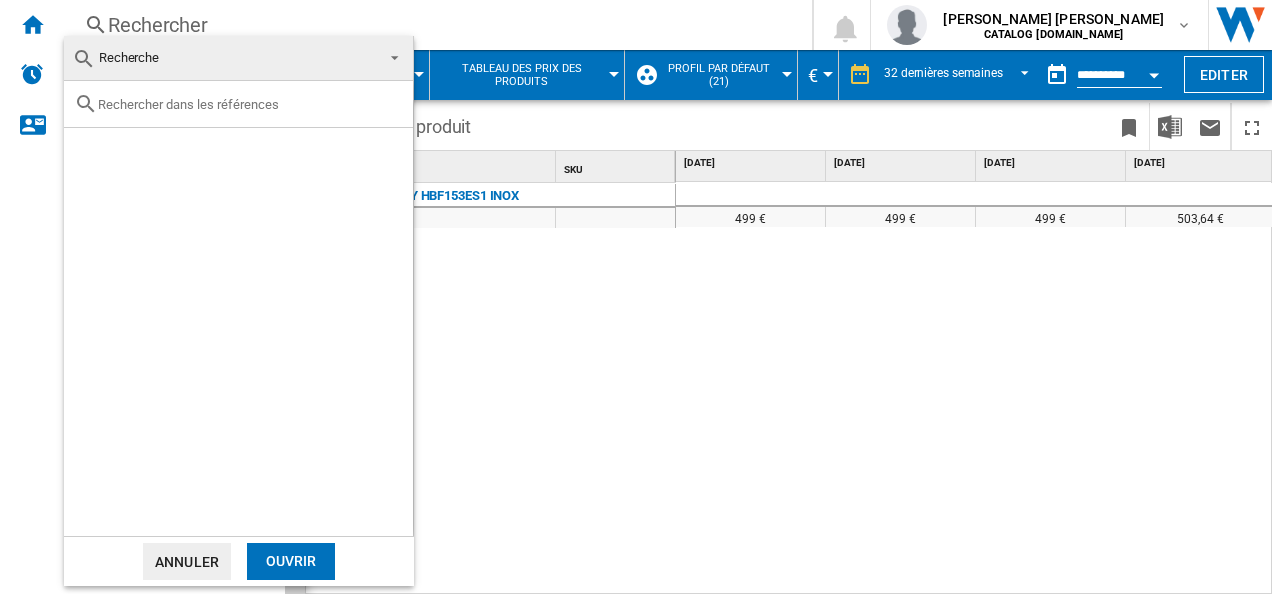 click at bounding box center (250, 104) 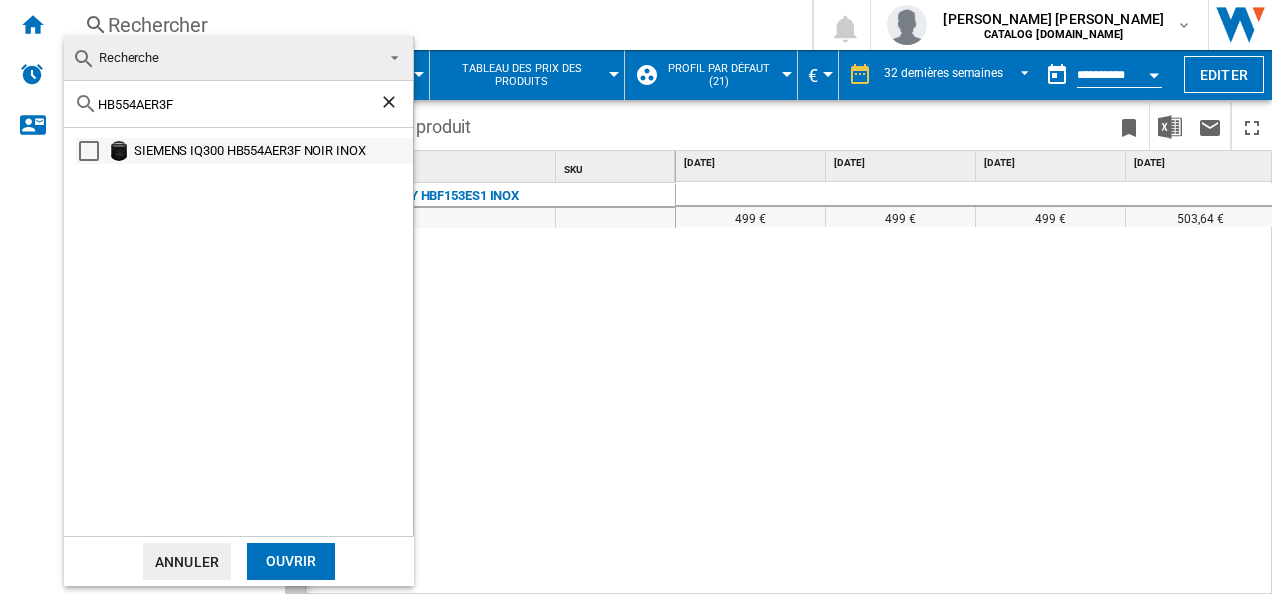 type on "HB554AER3F" 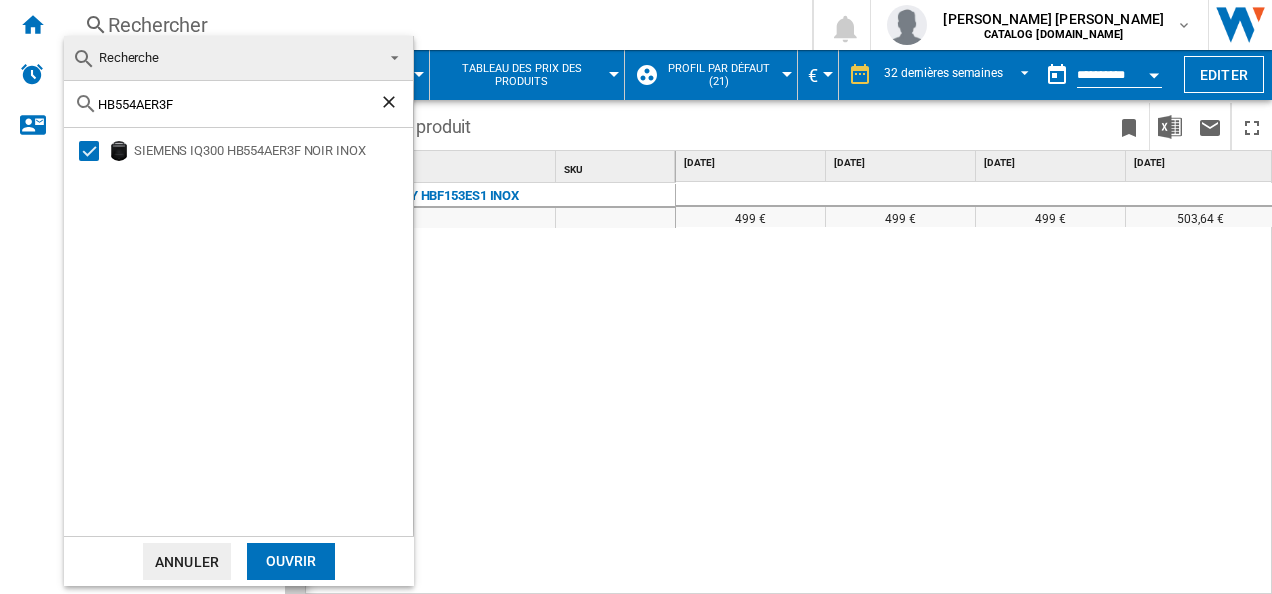 click on "[PERSON_NAME]" at bounding box center [239, 561] 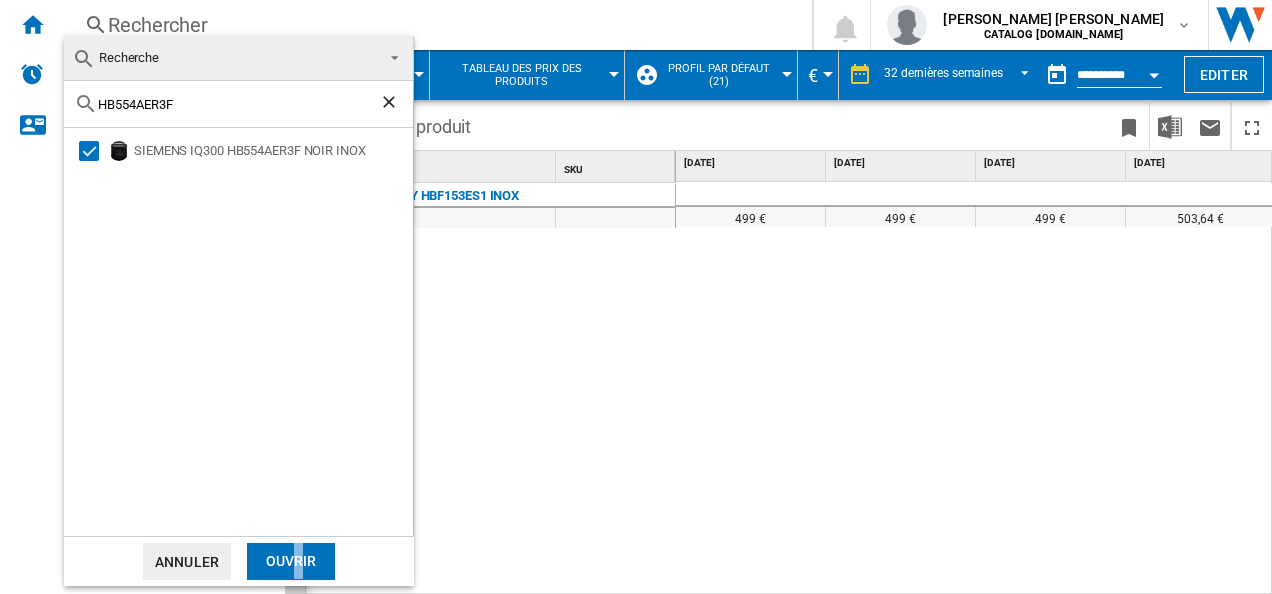 drag, startPoint x: 305, startPoint y: 541, endPoint x: 299, endPoint y: 558, distance: 18.027756 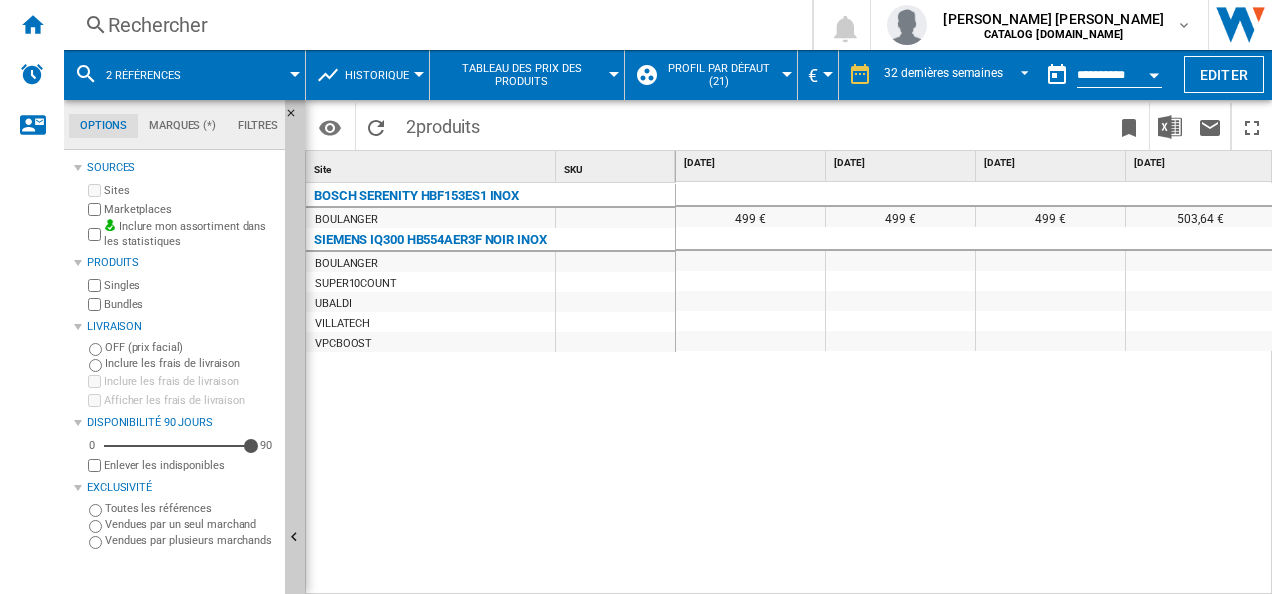 click on "Rechercher" at bounding box center (434, 25) 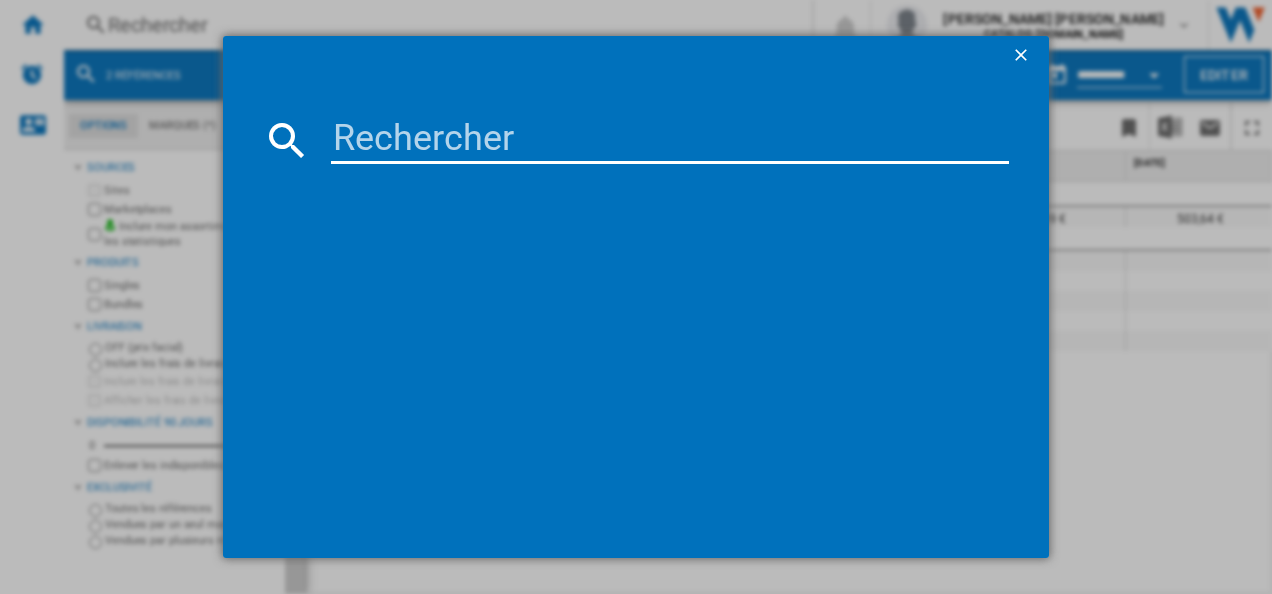 type on "HBG3720B3F" 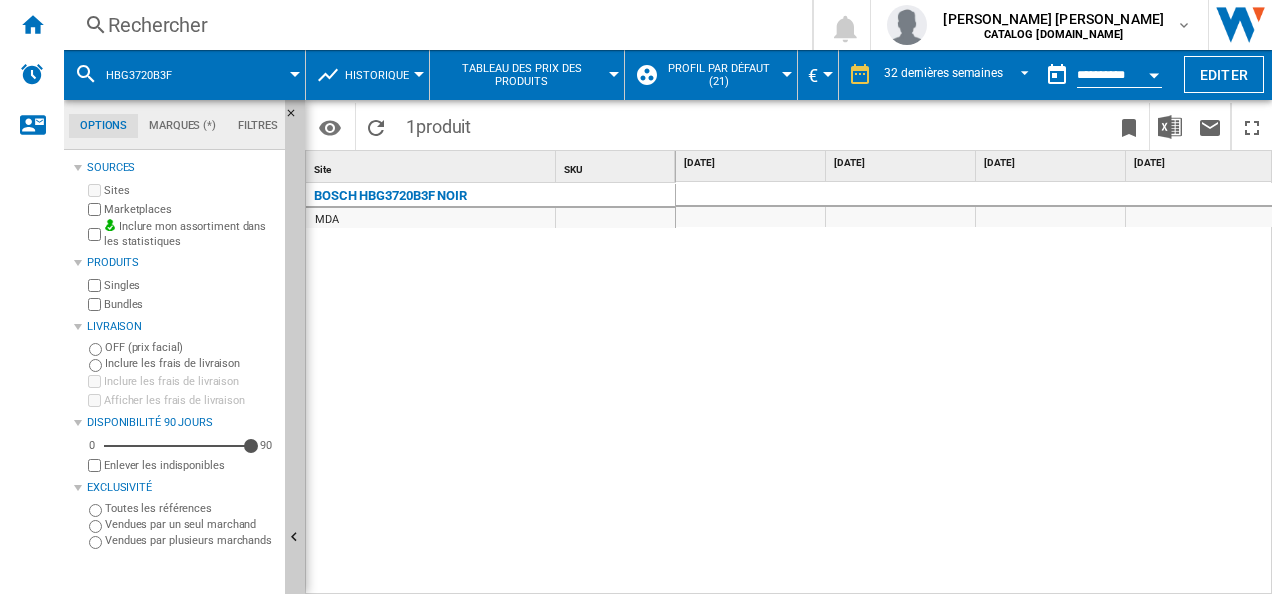 click at bounding box center (974, 389) 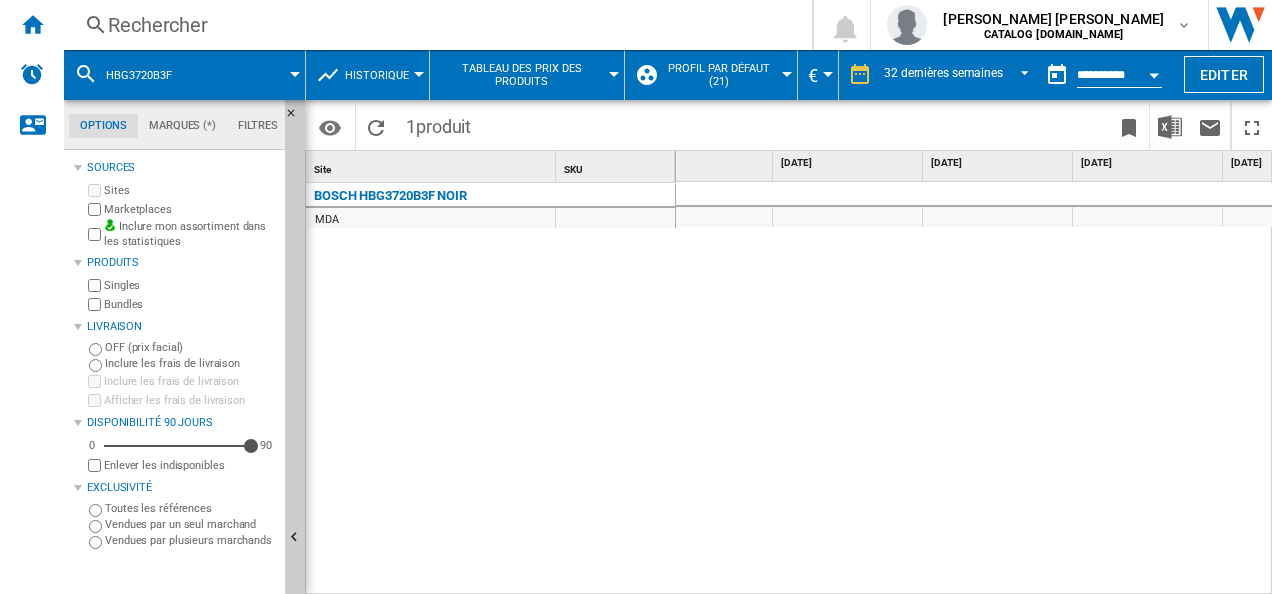 scroll, scrollTop: 0, scrollLeft: 944, axis: horizontal 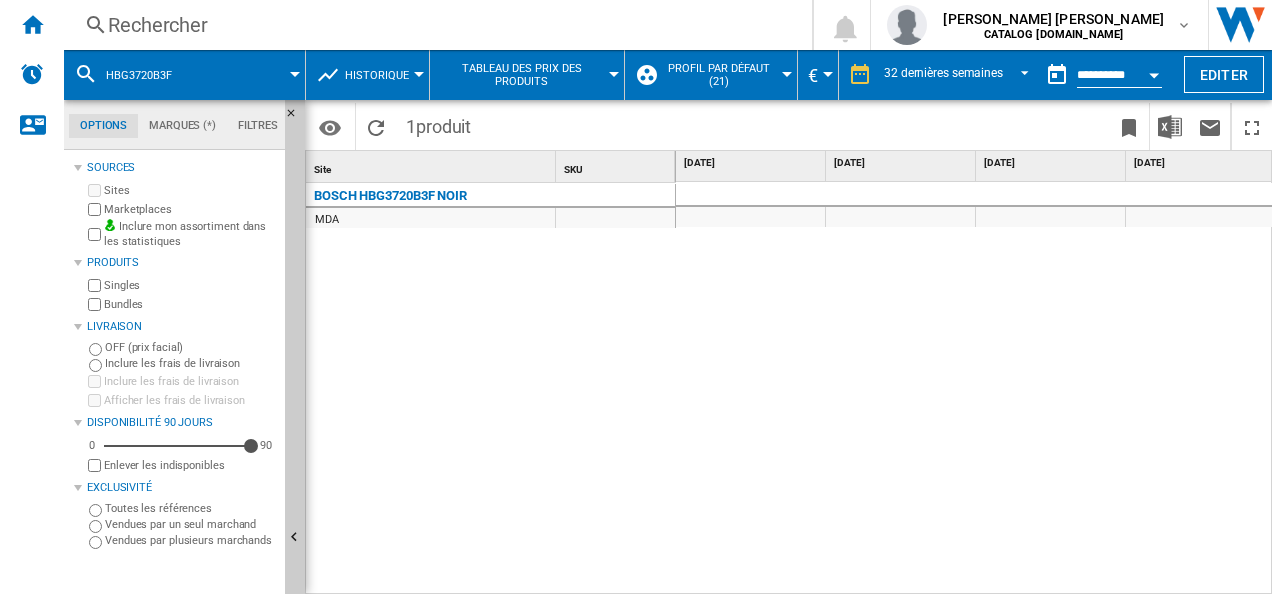 click on "HBG3720B3F" at bounding box center [184, 75] 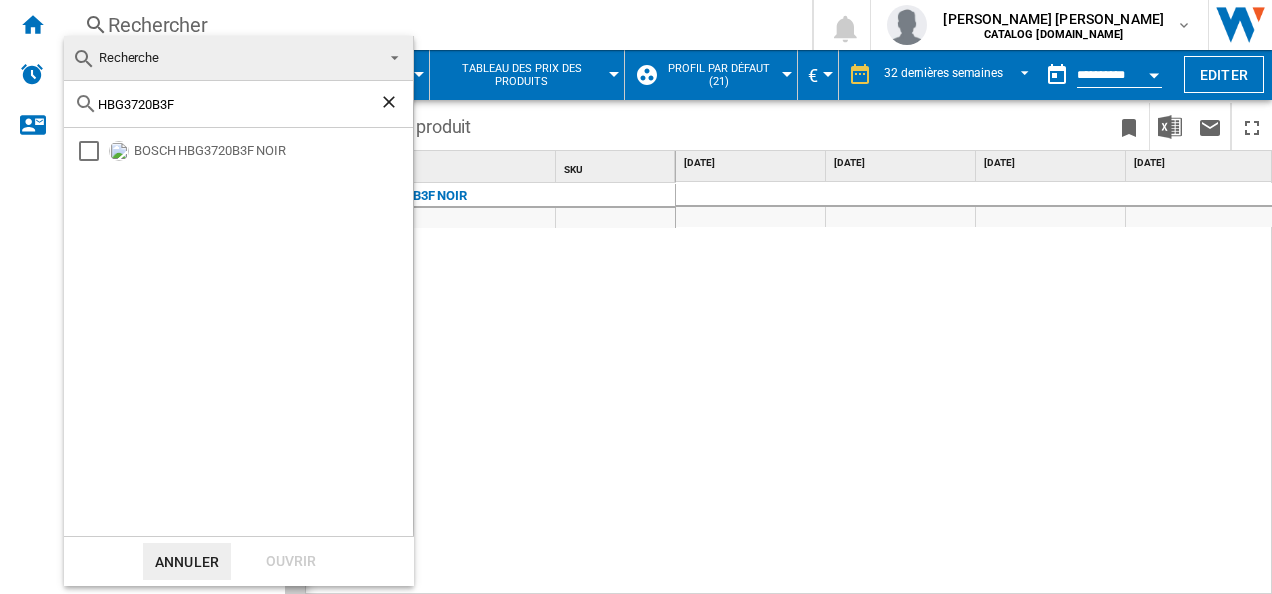 drag, startPoint x: 196, startPoint y: 101, endPoint x: -4, endPoint y: 89, distance: 200.35968 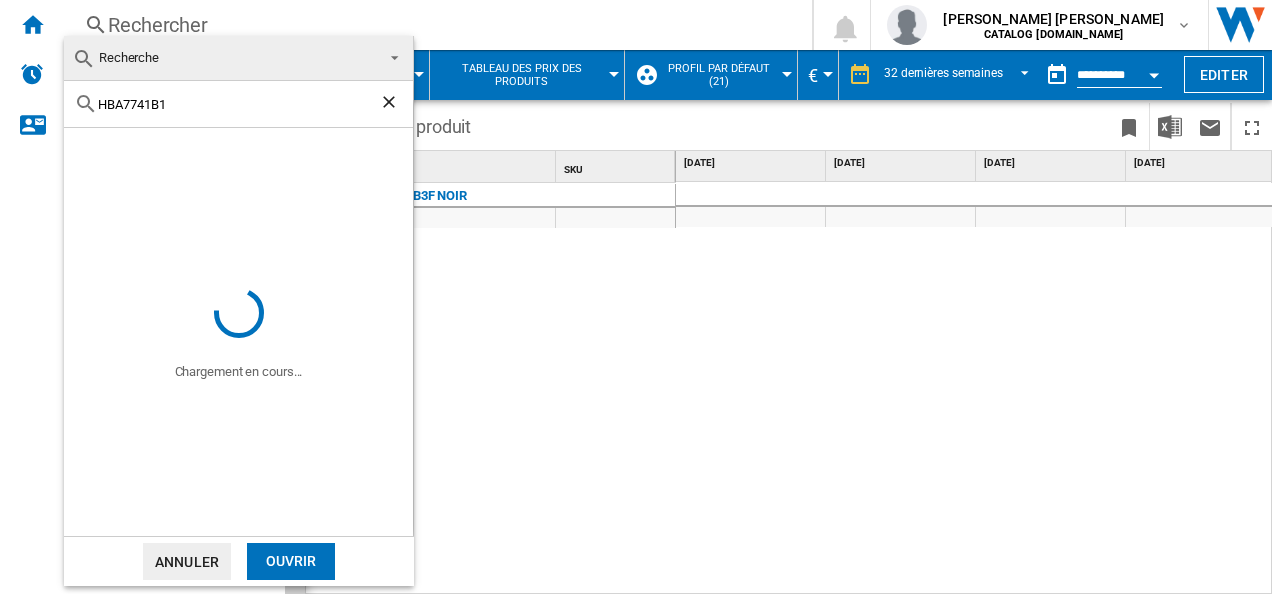 type on "HBA7741B1" 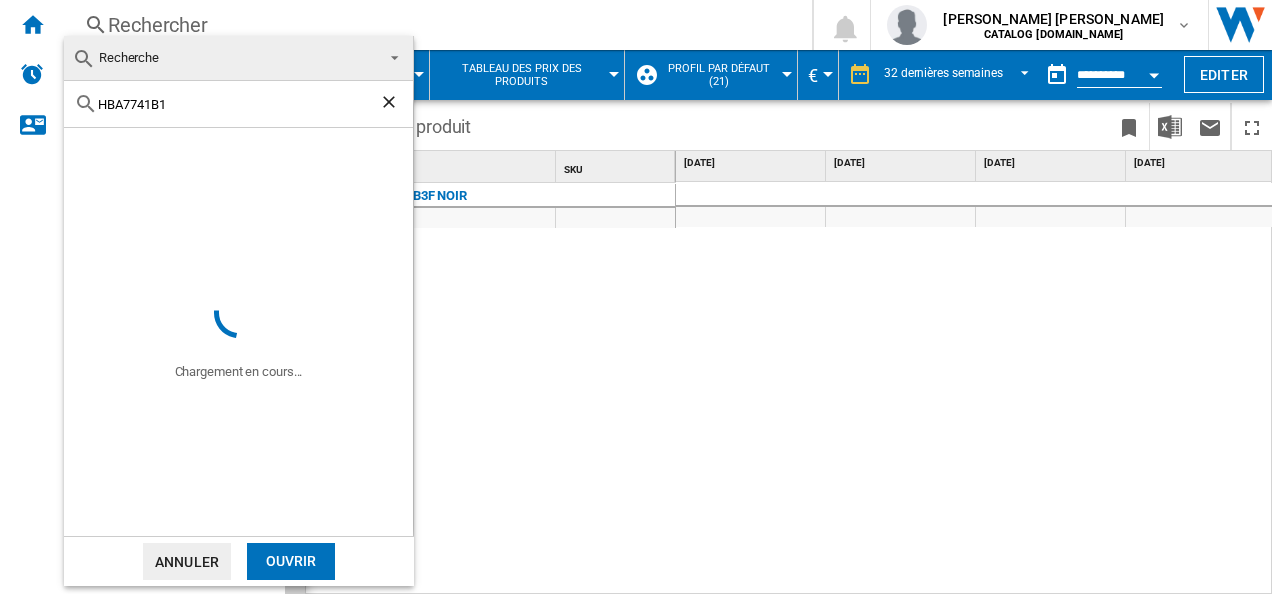 click on "Recherche" at bounding box center (238, 58) 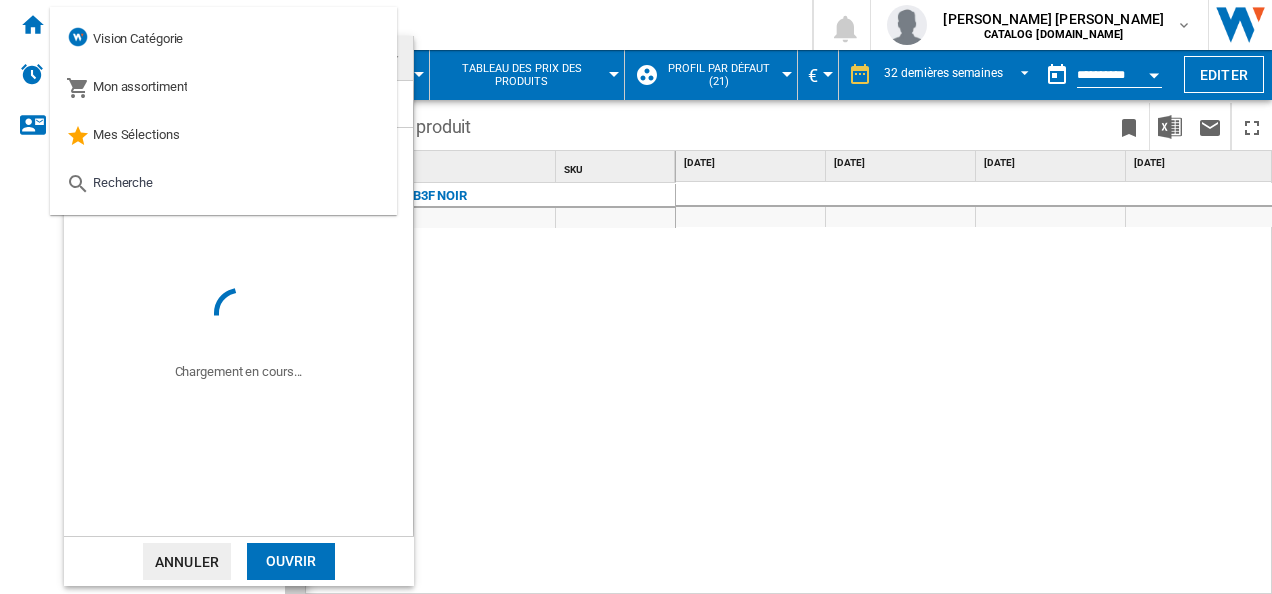 click at bounding box center [636, 297] 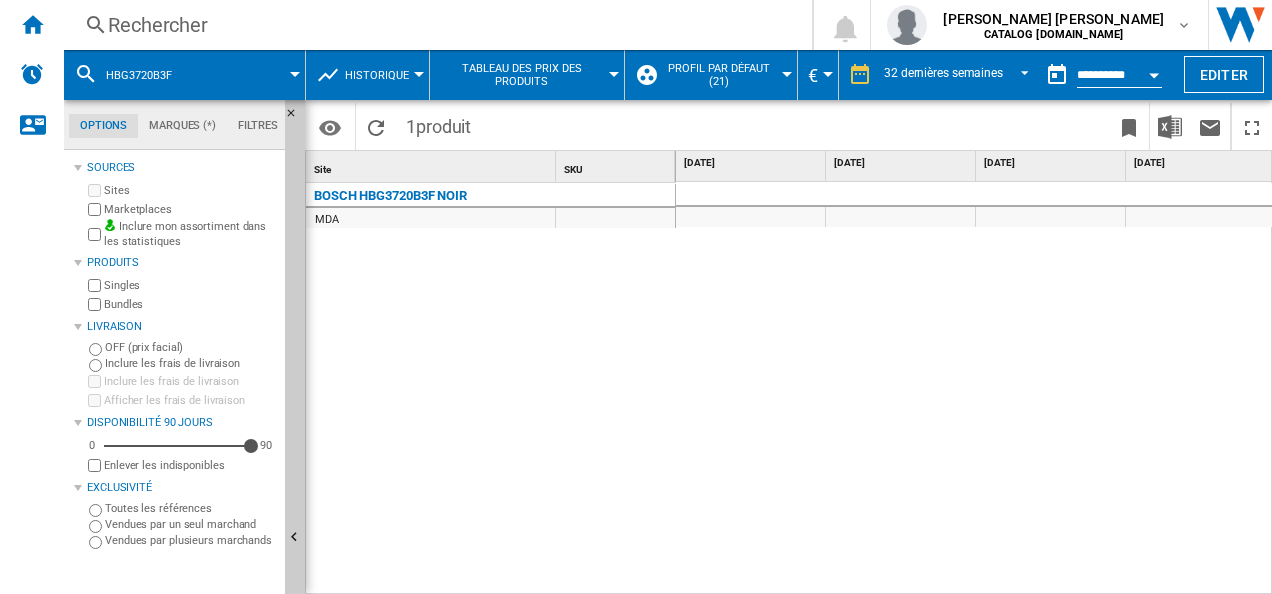 click on "Rechercher" at bounding box center (434, 25) 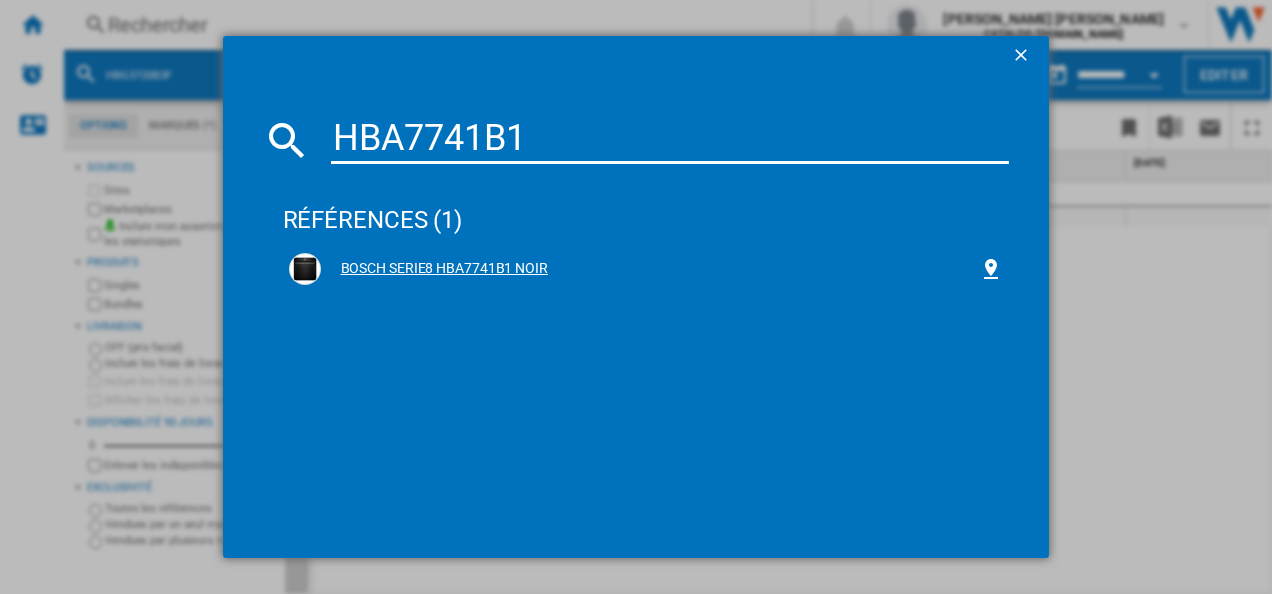 type on "HBA7741B1" 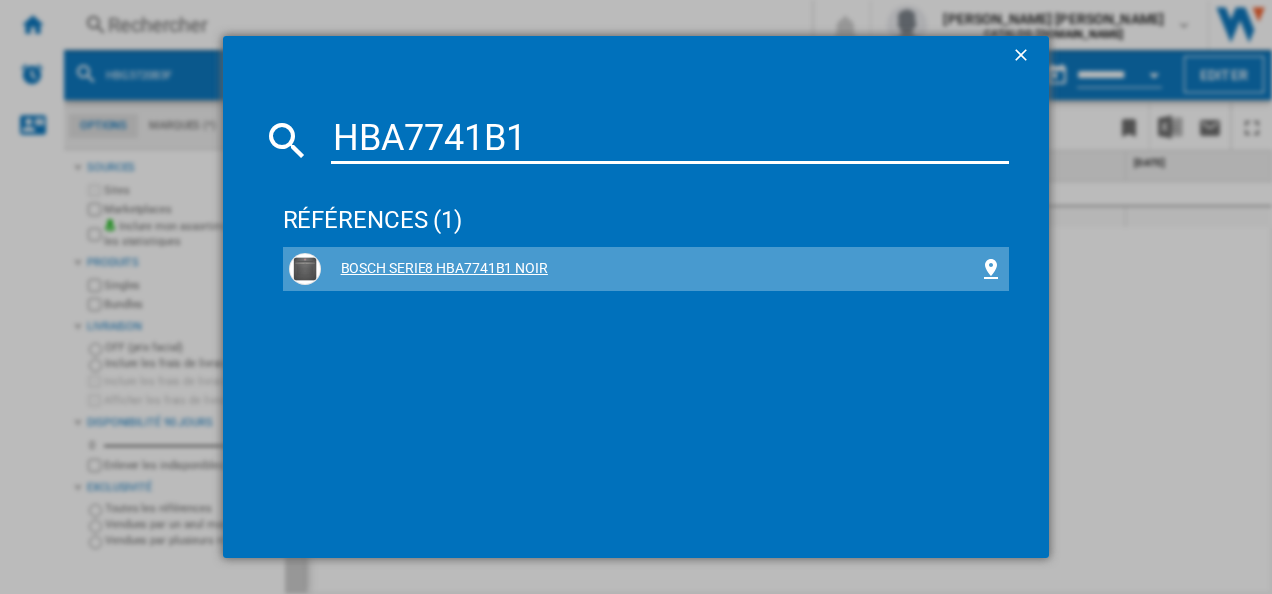 click on "BOSCH SERIE8 HBA7741B1 NOIR" at bounding box center [650, 269] 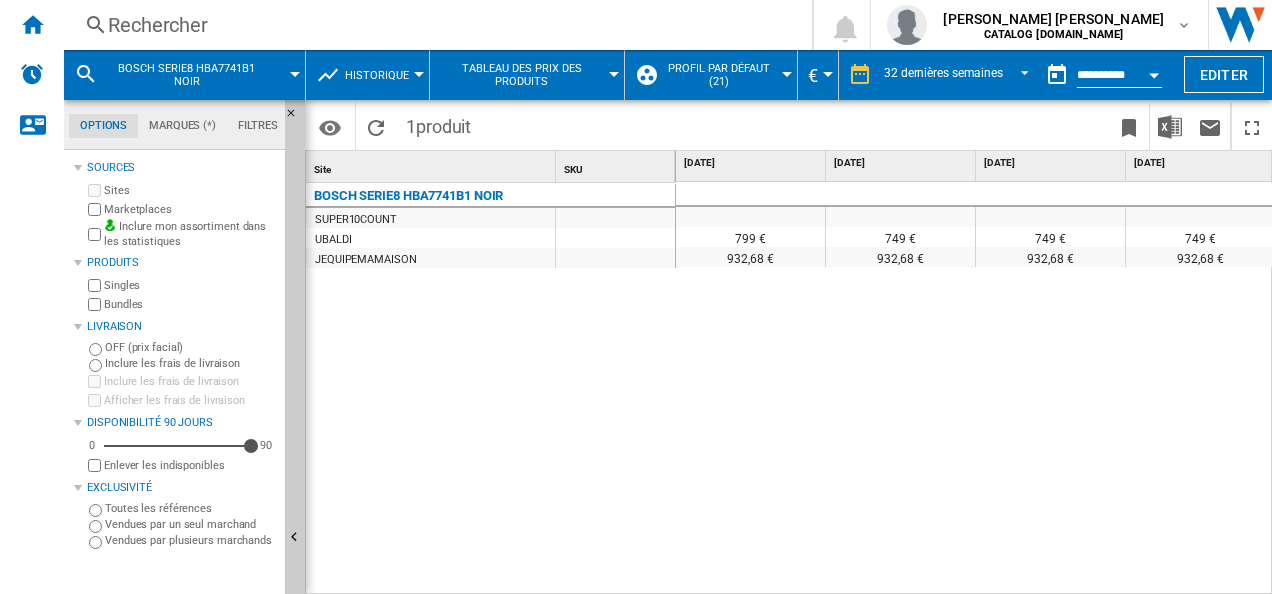 click on "Rechercher" at bounding box center (434, 25) 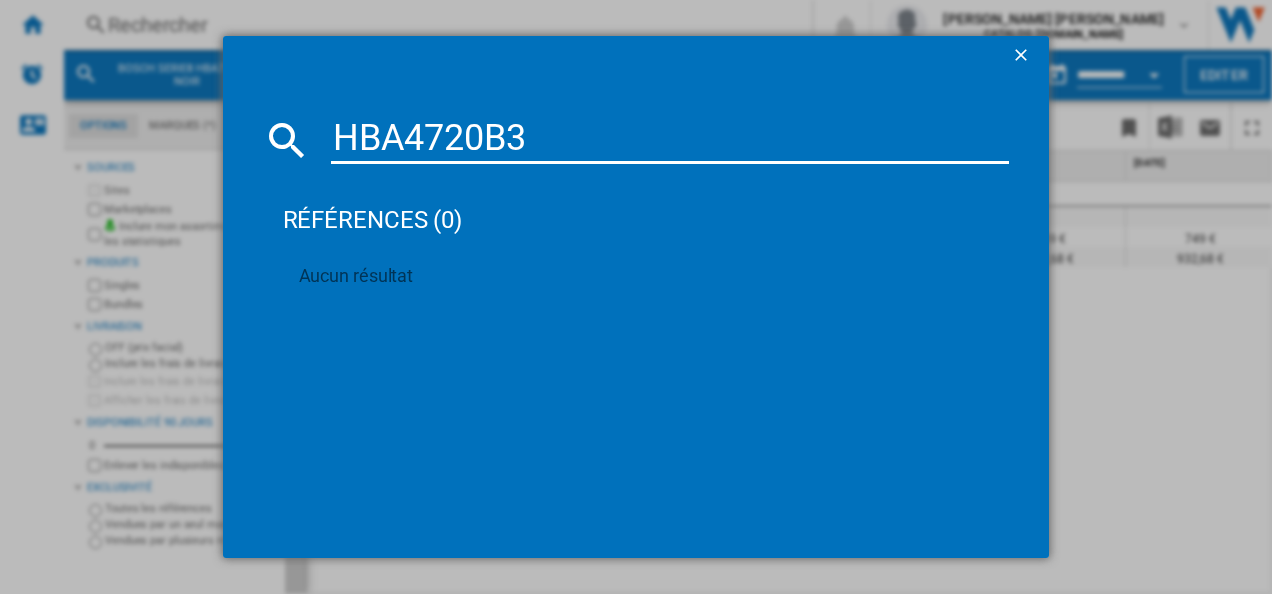drag, startPoint x: 487, startPoint y: 136, endPoint x: 100, endPoint y: 124, distance: 387.186 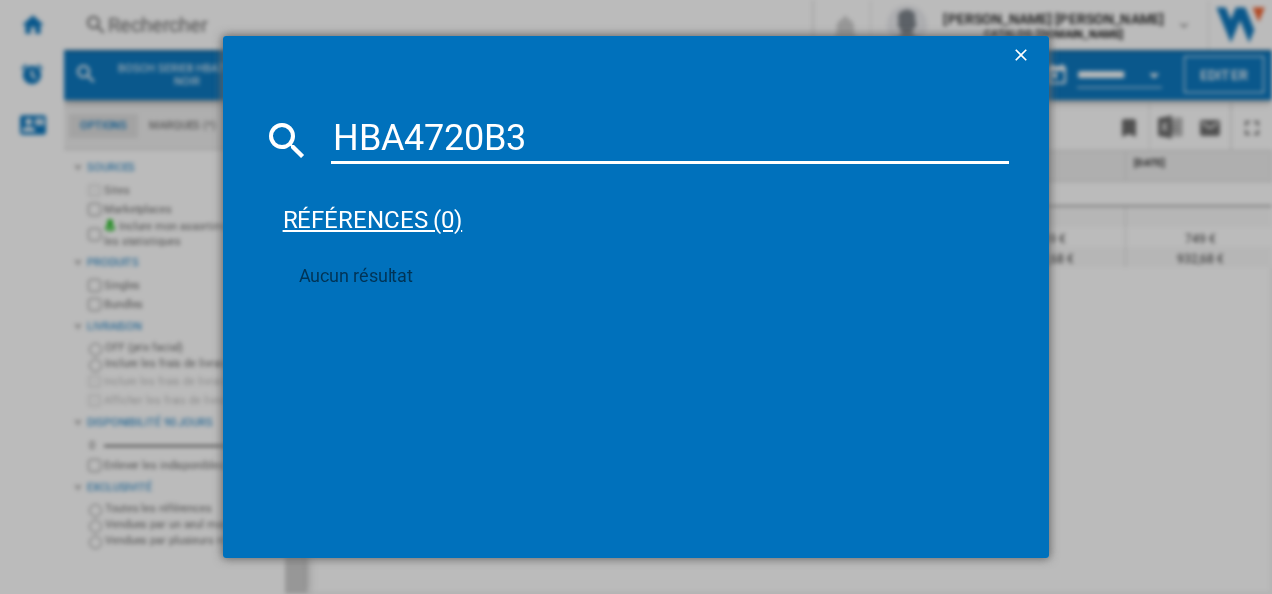 paste on "7741B1" 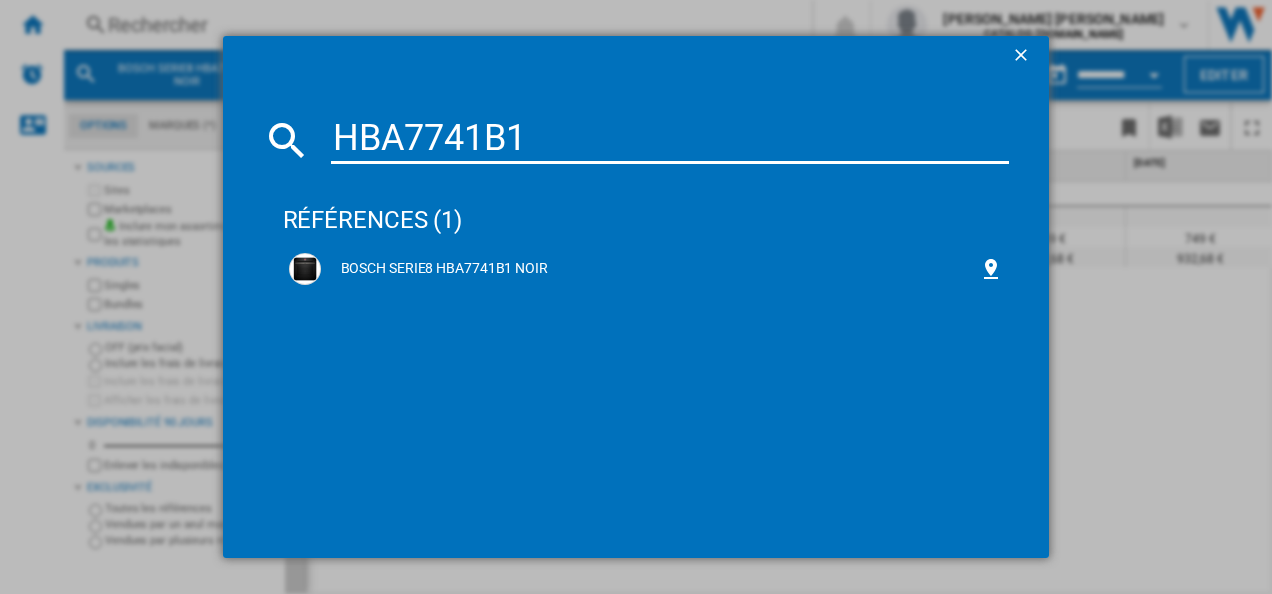 type on "HBA7741B1" 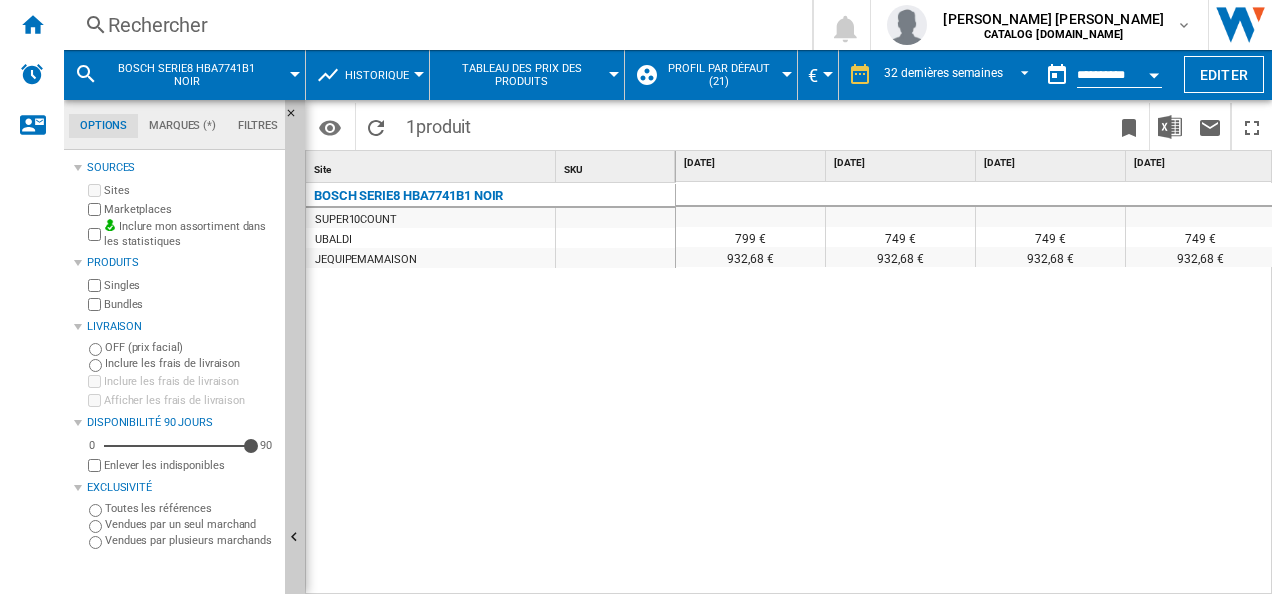 click on "Rechercher" at bounding box center [434, 25] 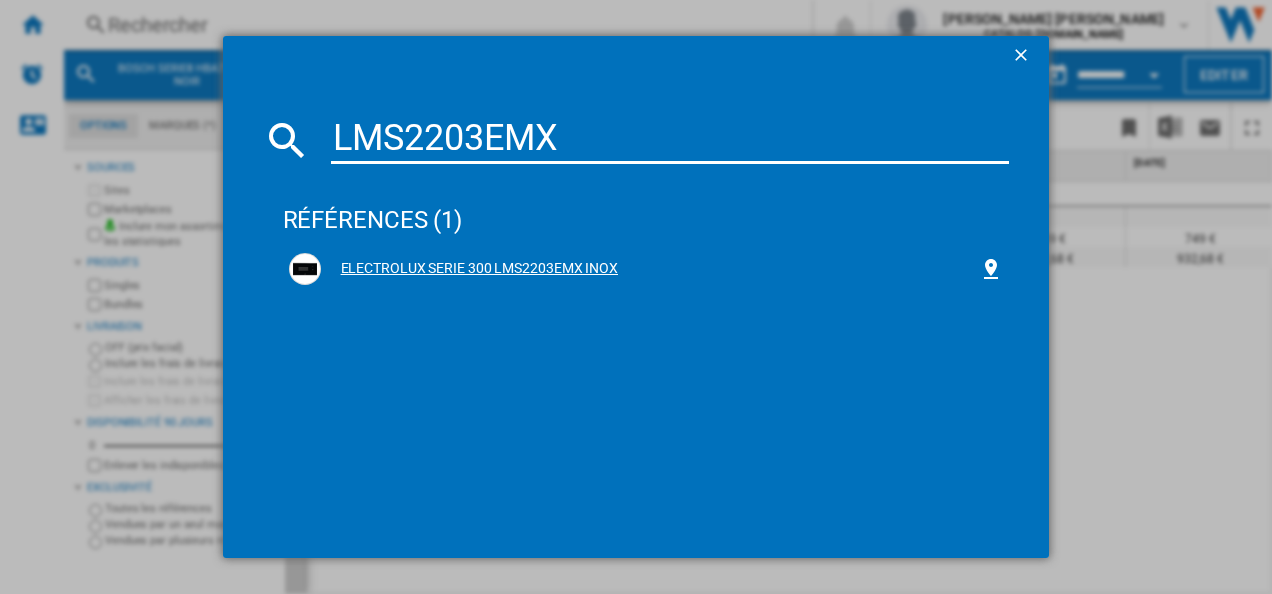 type on "LMS2203EMX" 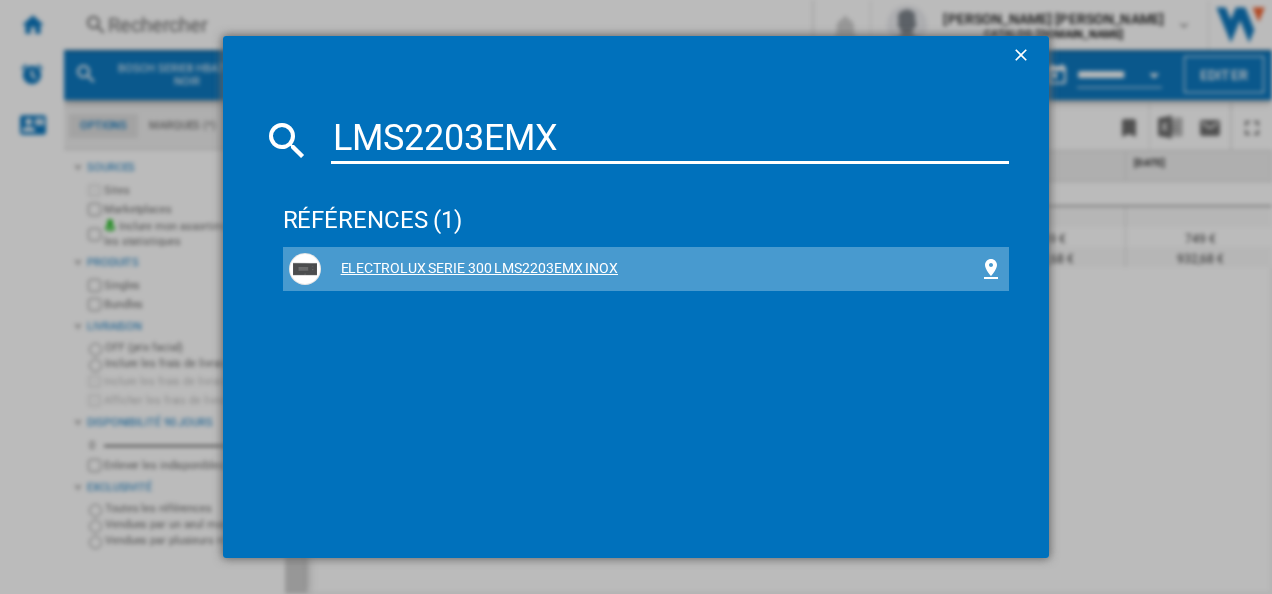 click on "ELECTROLUX SERIE 300 LMS2203EMX INOX" at bounding box center (650, 269) 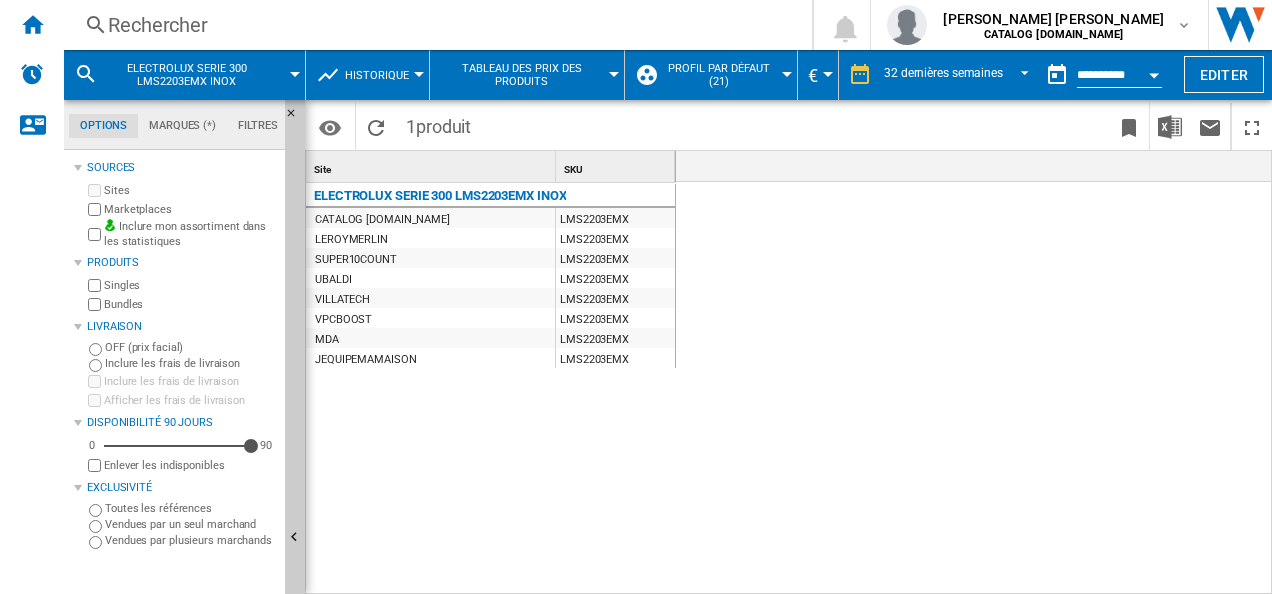 scroll, scrollTop: 0, scrollLeft: 2452, axis: horizontal 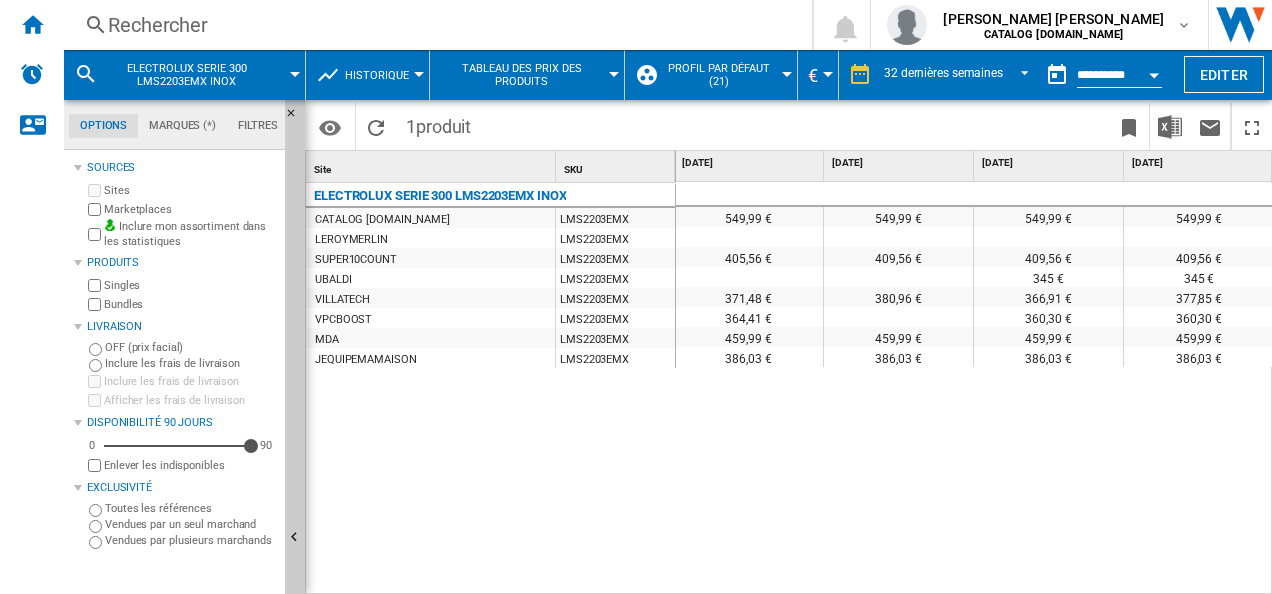 click on "Rechercher" at bounding box center (434, 25) 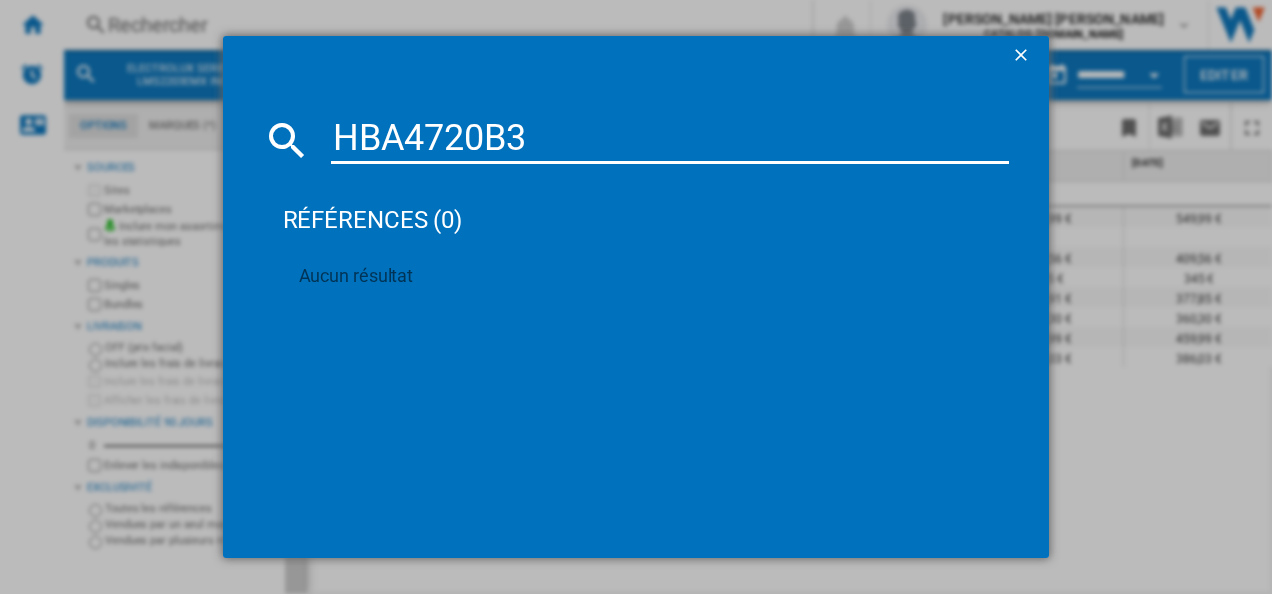 drag, startPoint x: 629, startPoint y: 128, endPoint x: 199, endPoint y: 115, distance: 430.19647 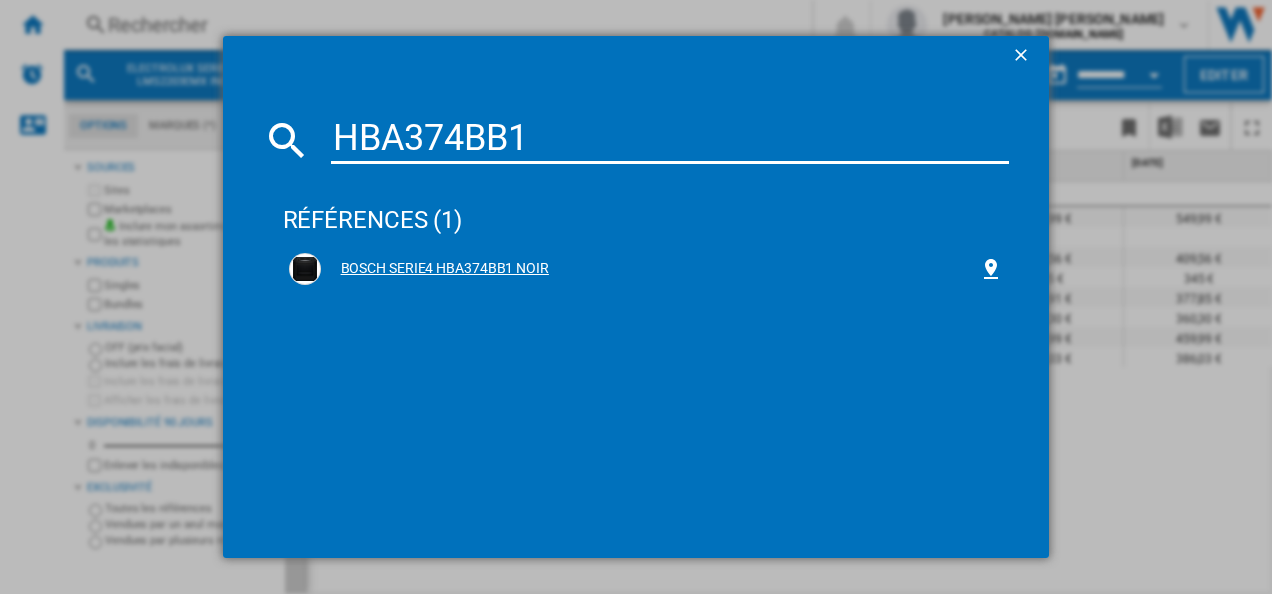 type on "HBA374BB1" 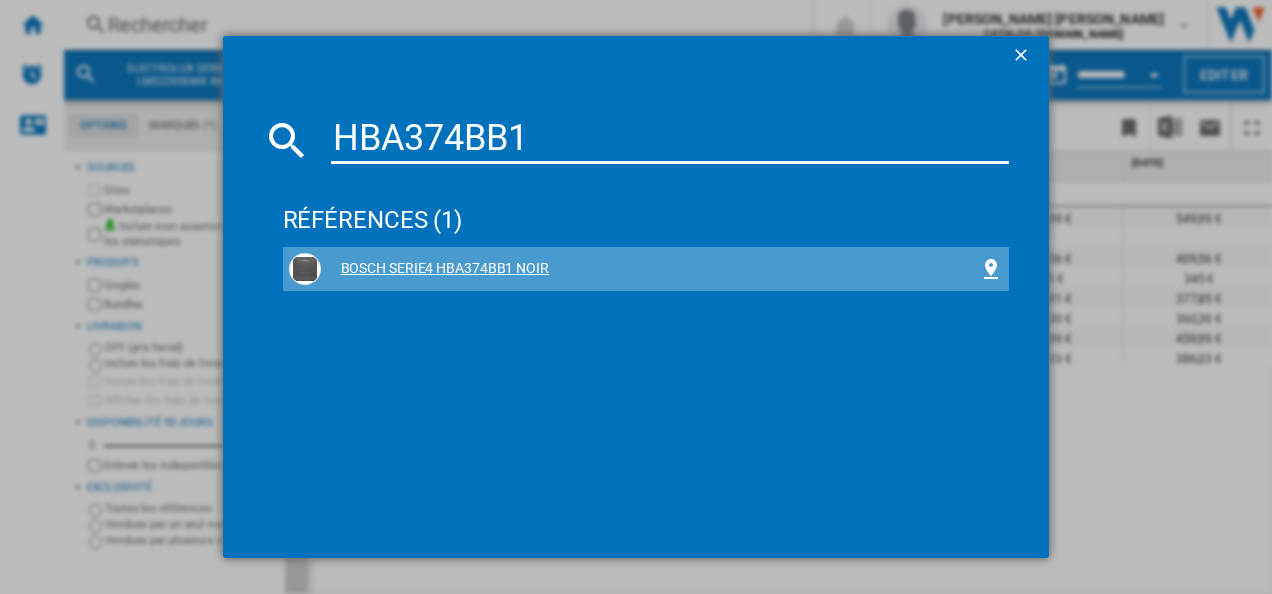 click on "BOSCH SERIE4 HBA374BB1 NOIR" at bounding box center (650, 269) 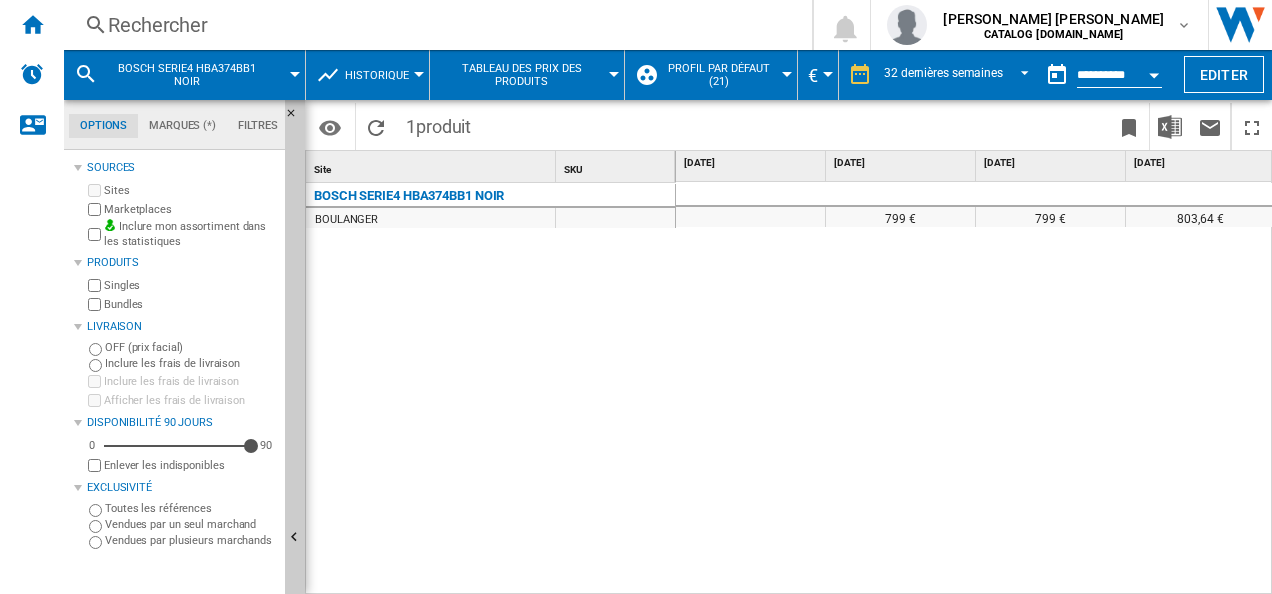 click on "BOSCH SERIE4 HBA374BB1 NOIR
[PERSON_NAME]" at bounding box center [491, 384] 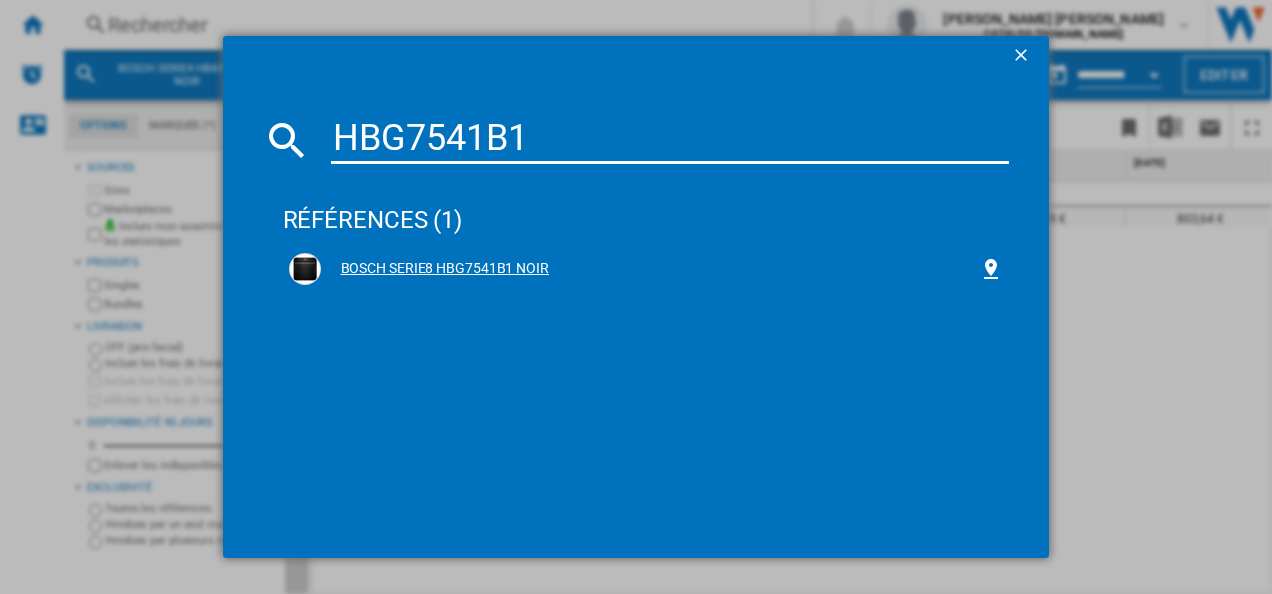type on "HBG7541B1" 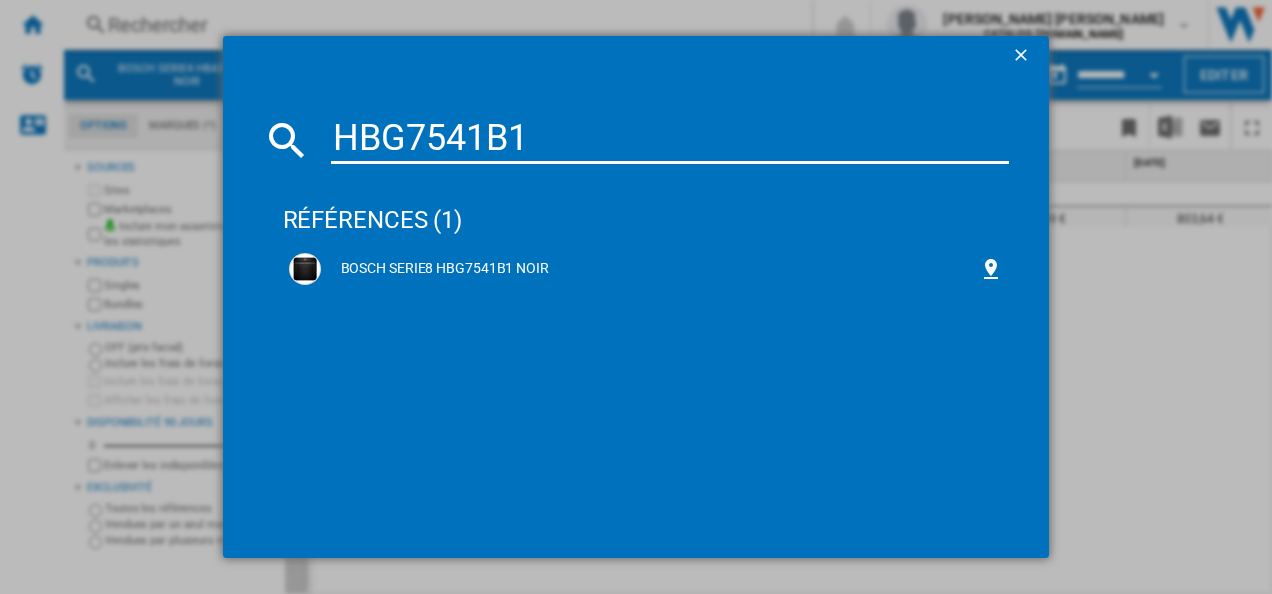 drag, startPoint x: 449, startPoint y: 270, endPoint x: 802, endPoint y: 336, distance: 359.11697 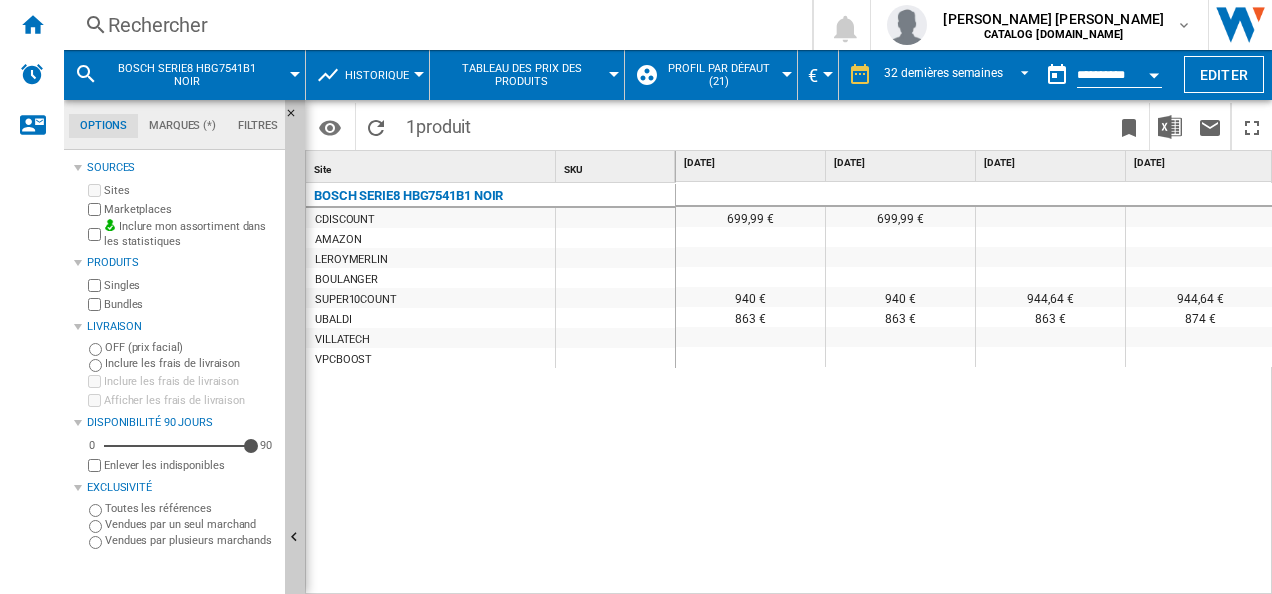 scroll, scrollTop: 0, scrollLeft: 5, axis: horizontal 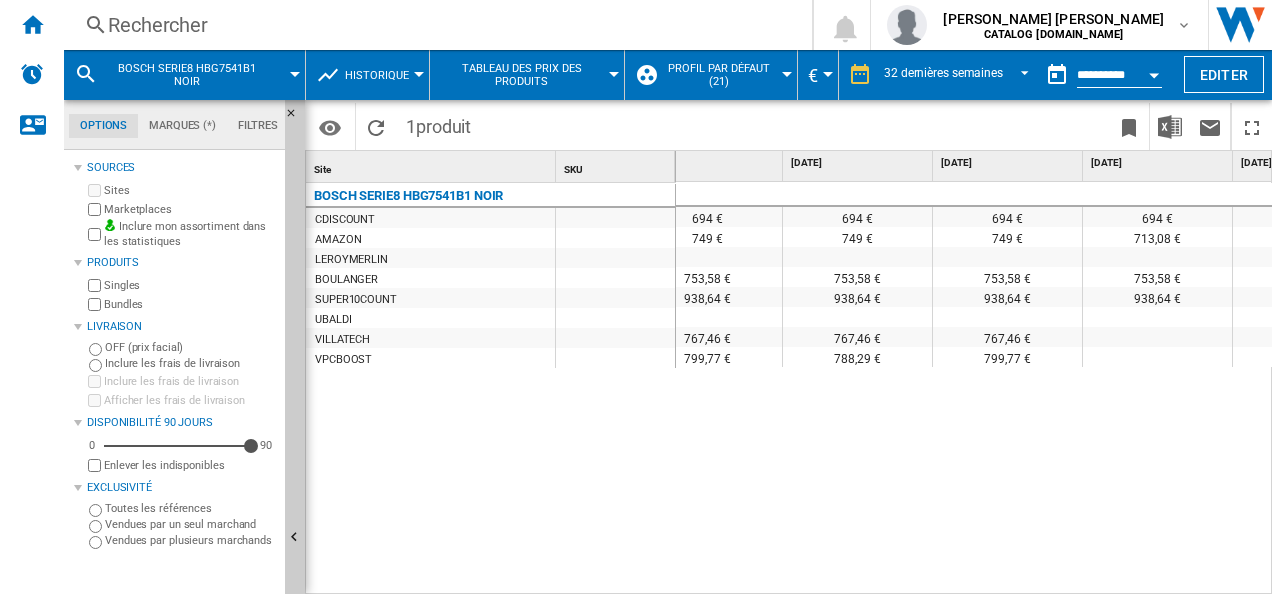 click on "BOSCH SERIE8 HBG7541B1 NOIR" at bounding box center [196, 75] 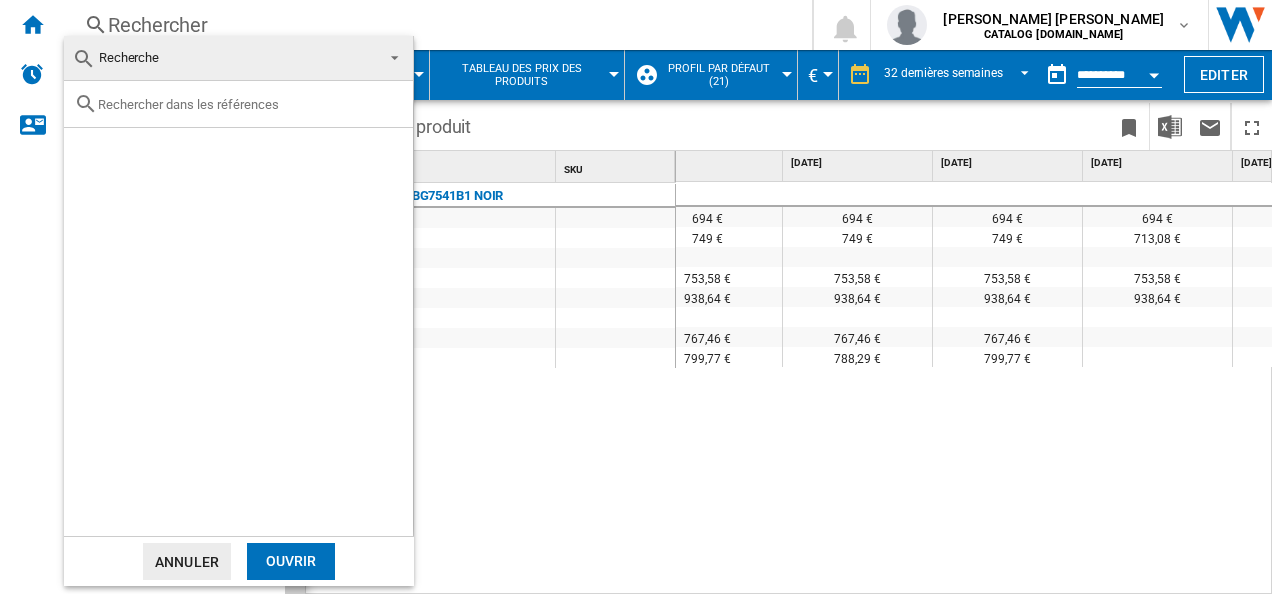 click at bounding box center (238, 104) 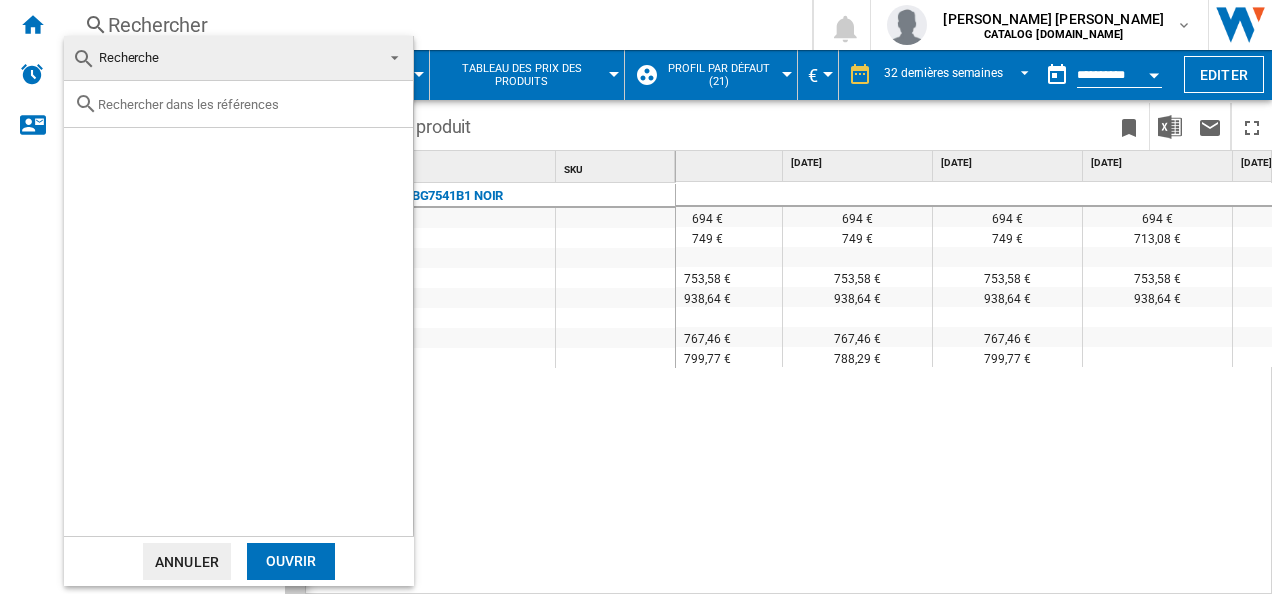 paste on "HBA171BB3" 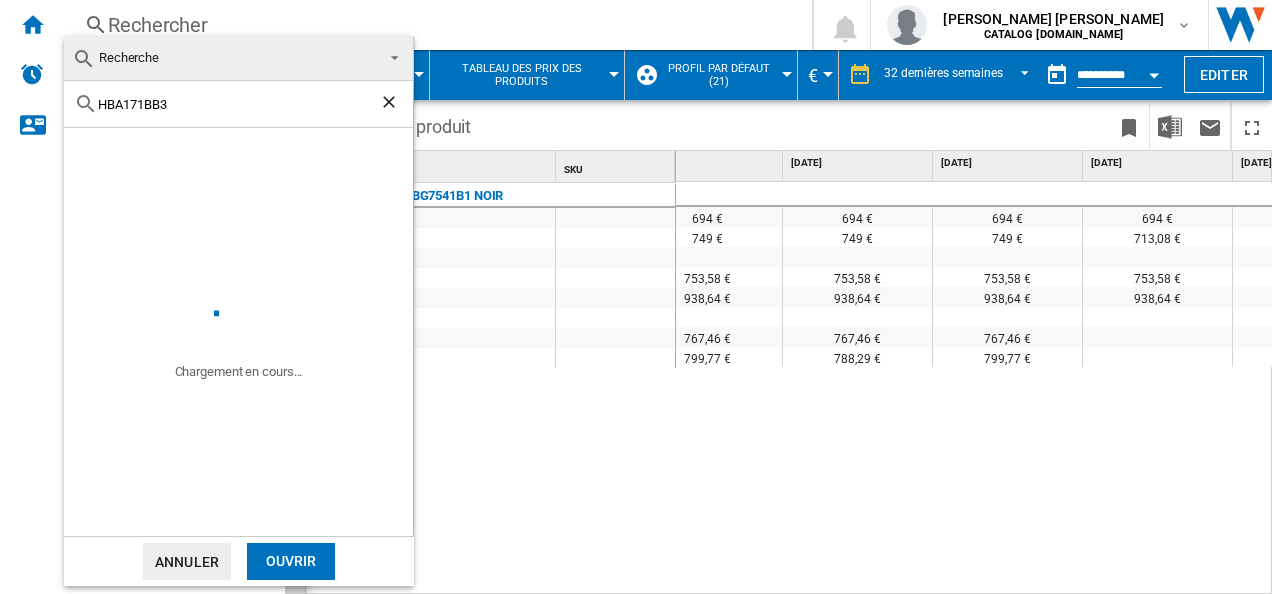 type on "HBA171BB3" 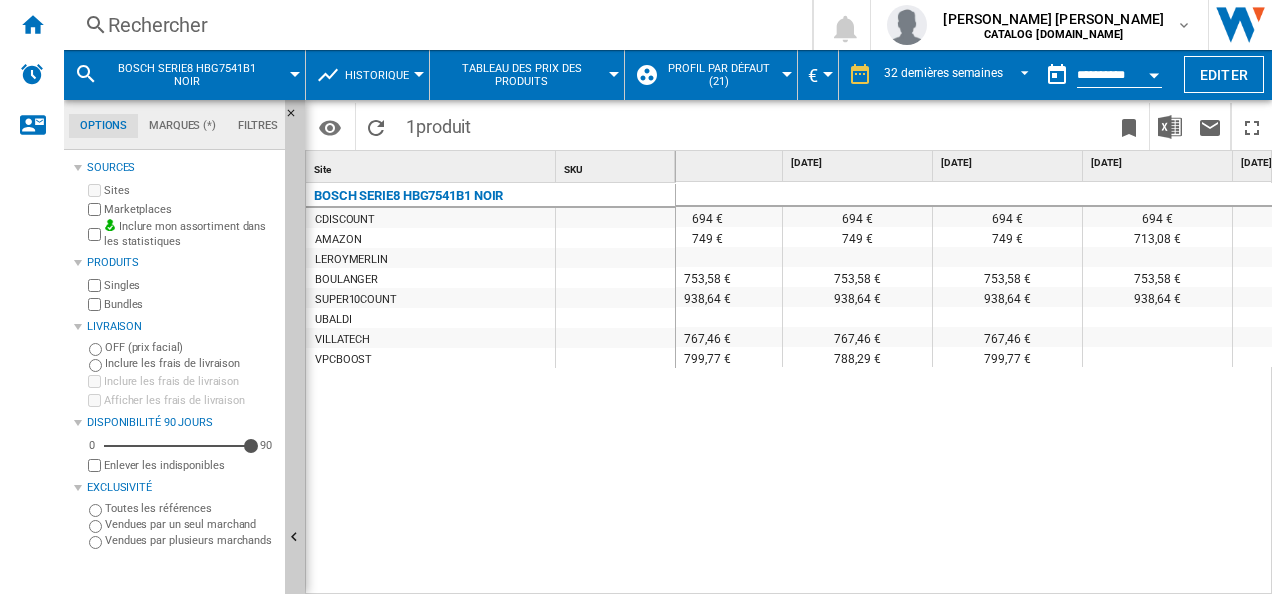 click on "Rechercher" at bounding box center (434, 25) 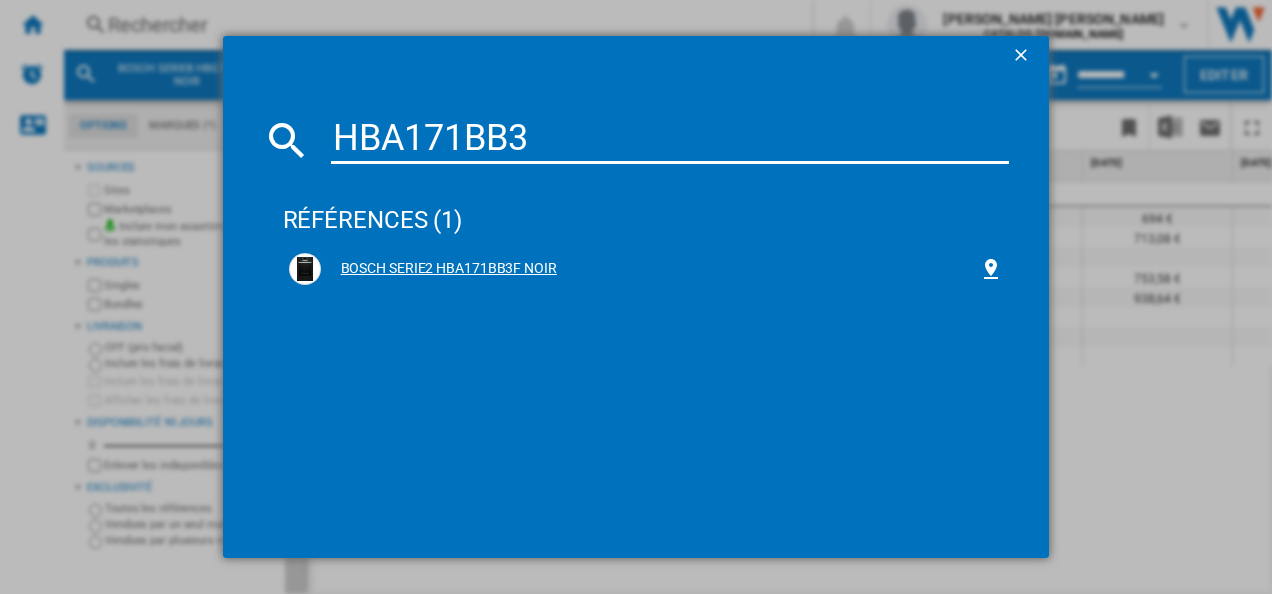 type on "HBA171BB3" 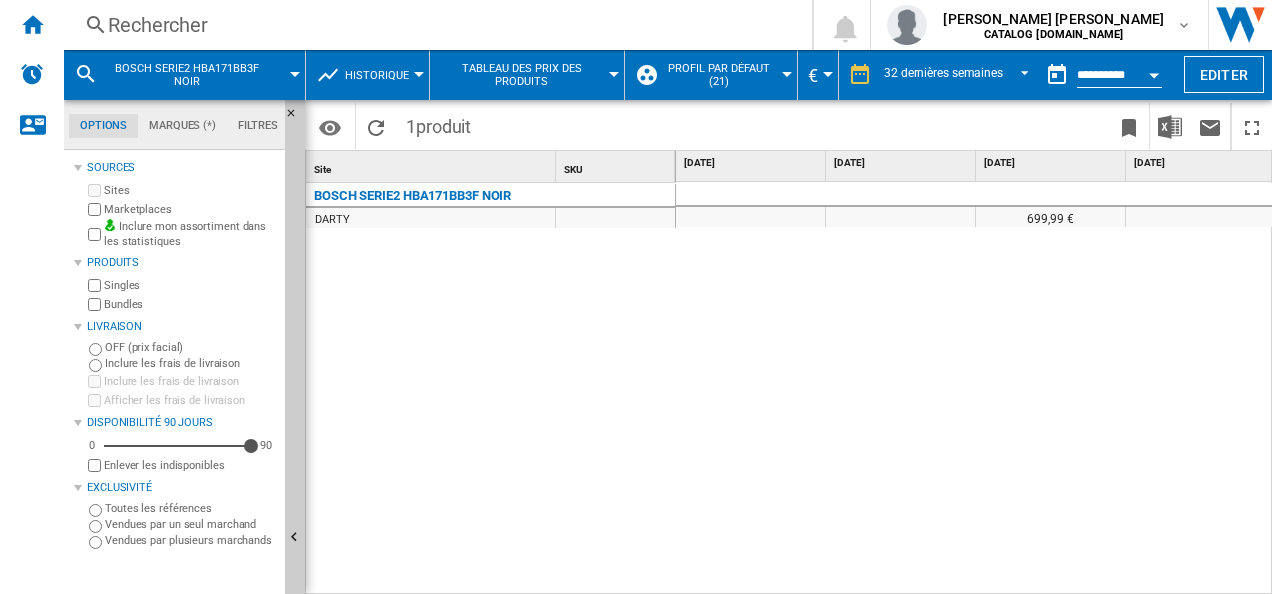 click on "Rechercher" at bounding box center [434, 25] 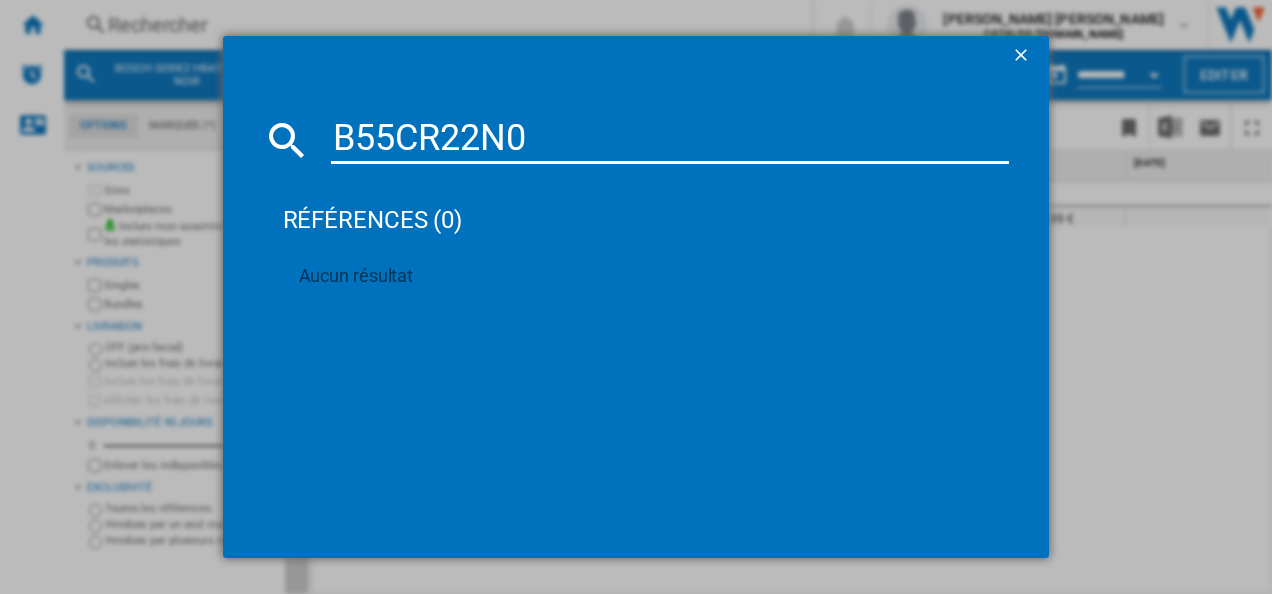 type on "B55CR22N0" 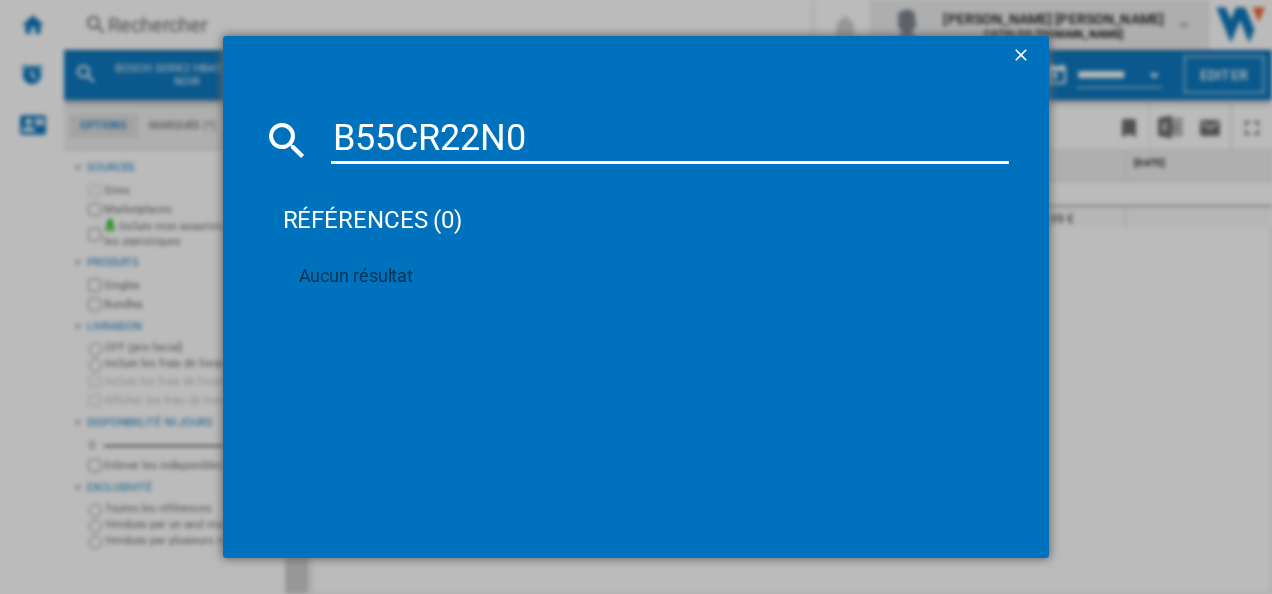 drag, startPoint x: 1026, startPoint y: 52, endPoint x: 1009, endPoint y: 47, distance: 17.720045 